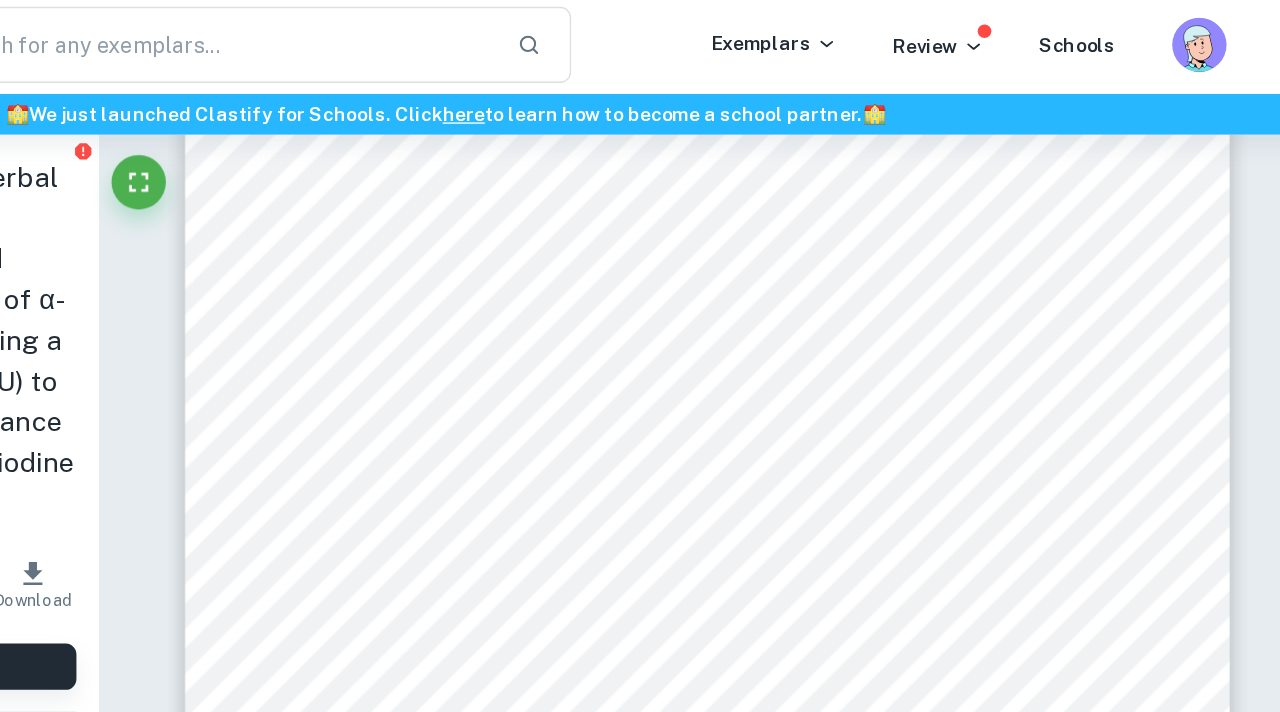 scroll, scrollTop: 3477, scrollLeft: 0, axis: vertical 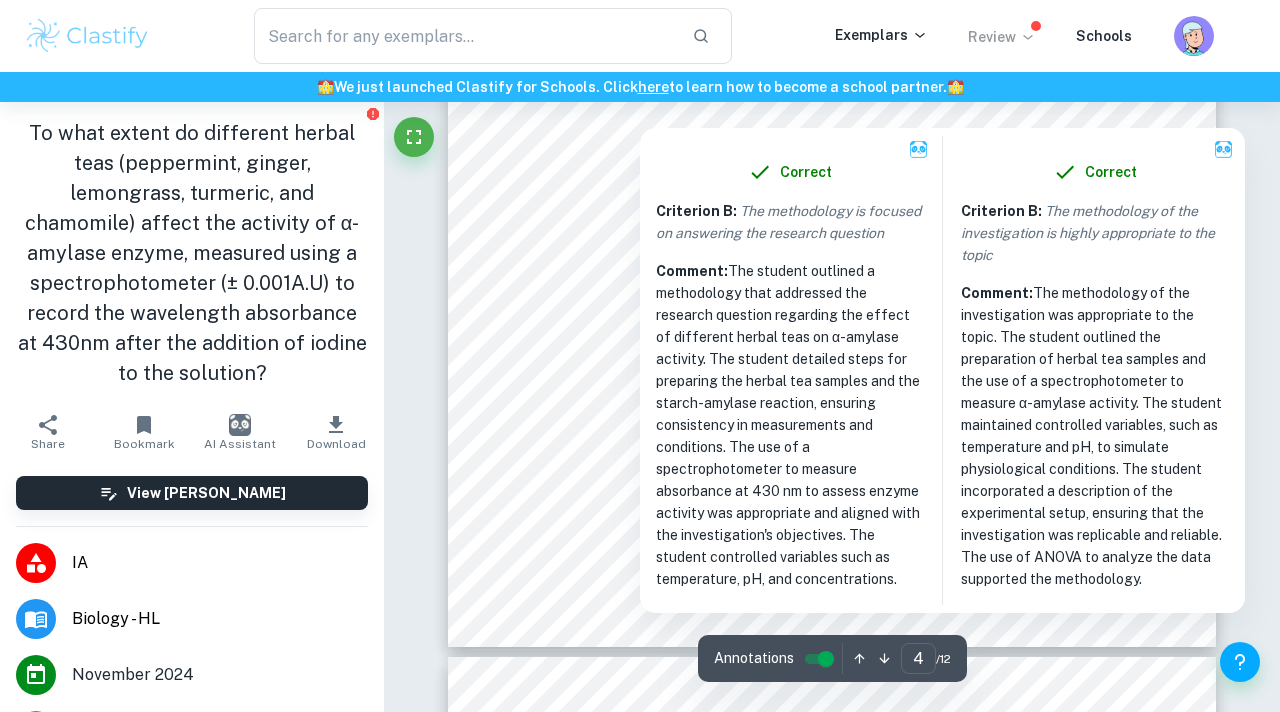 click on "Review" at bounding box center [1002, 37] 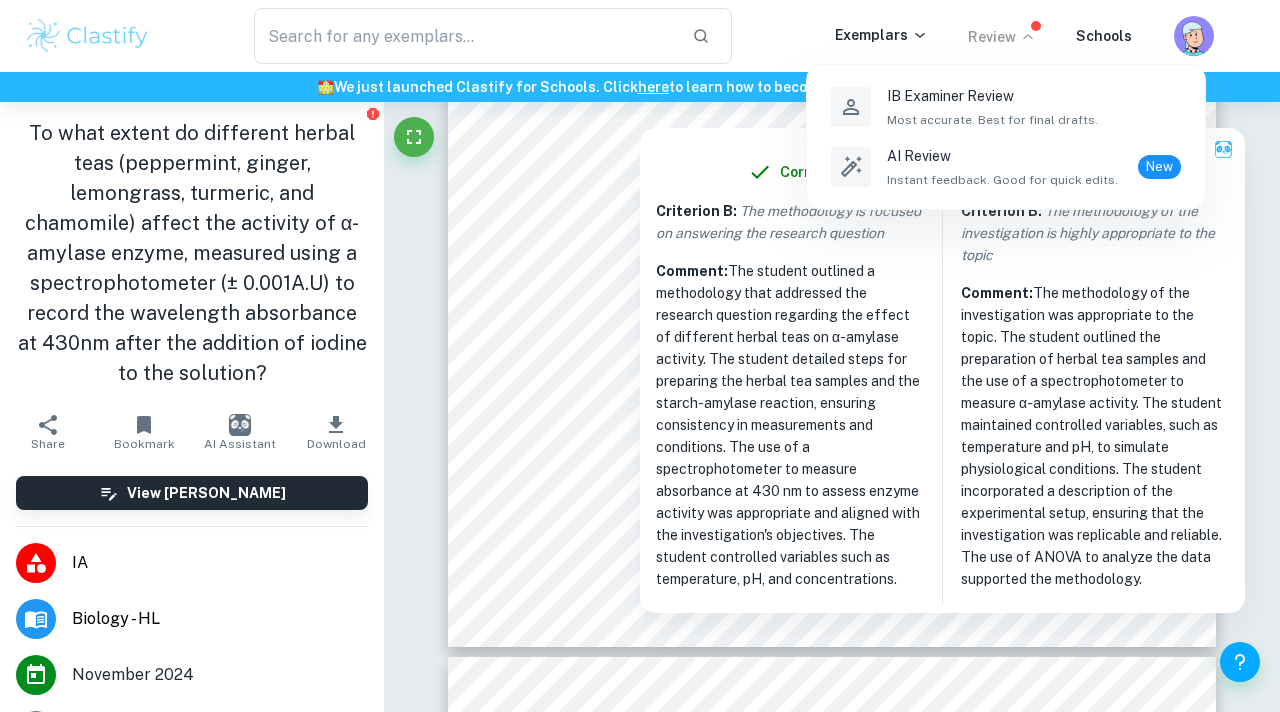 click at bounding box center [640, 356] 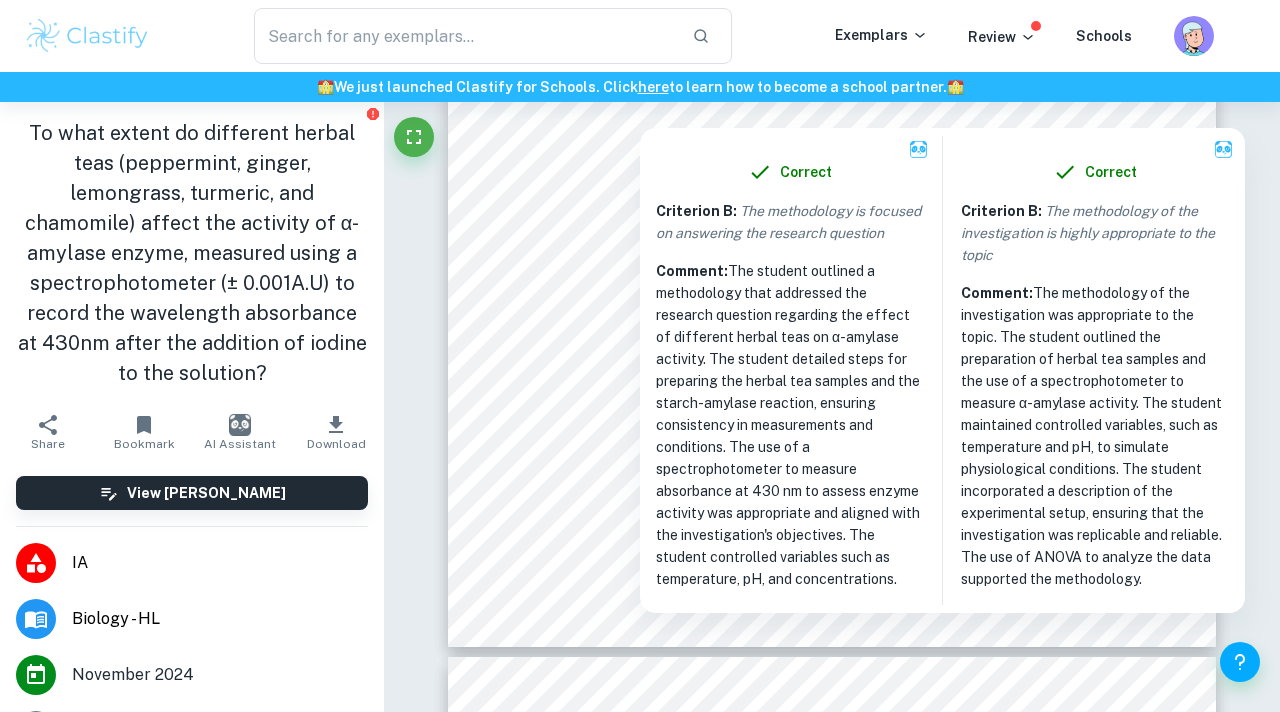 click on "Exemplars" at bounding box center [881, 35] 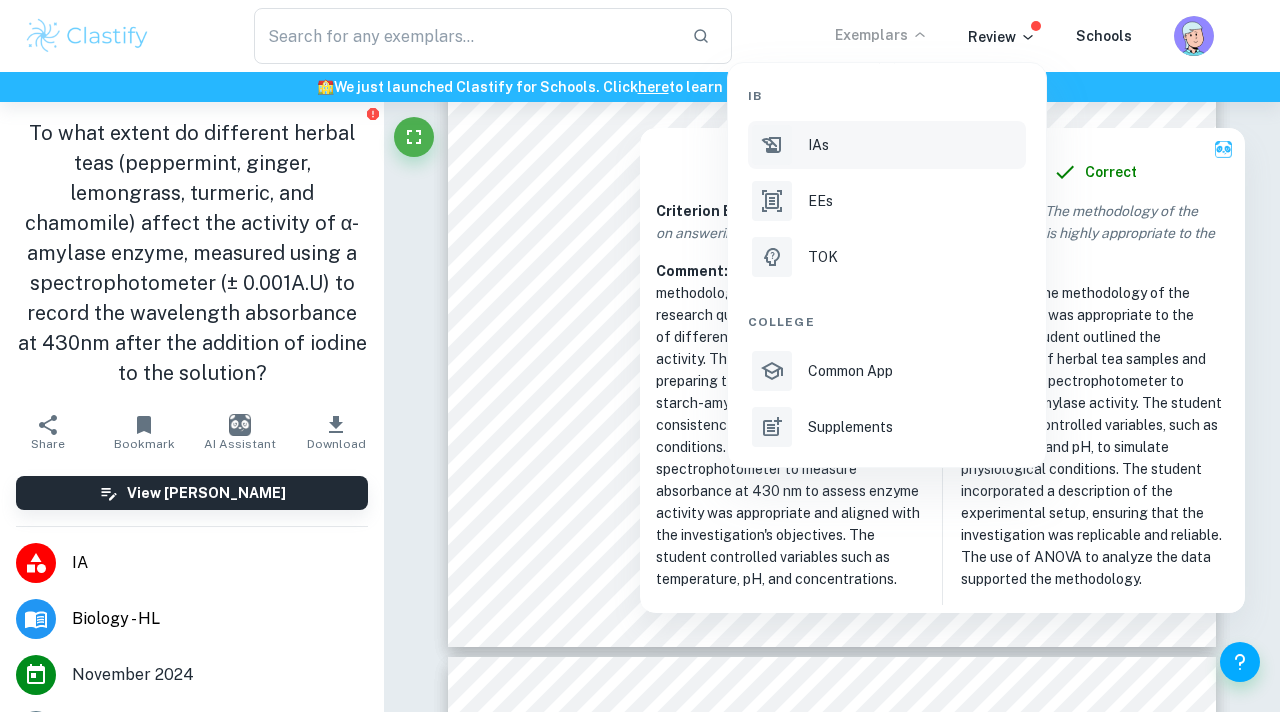 click on "IAs" at bounding box center [887, 145] 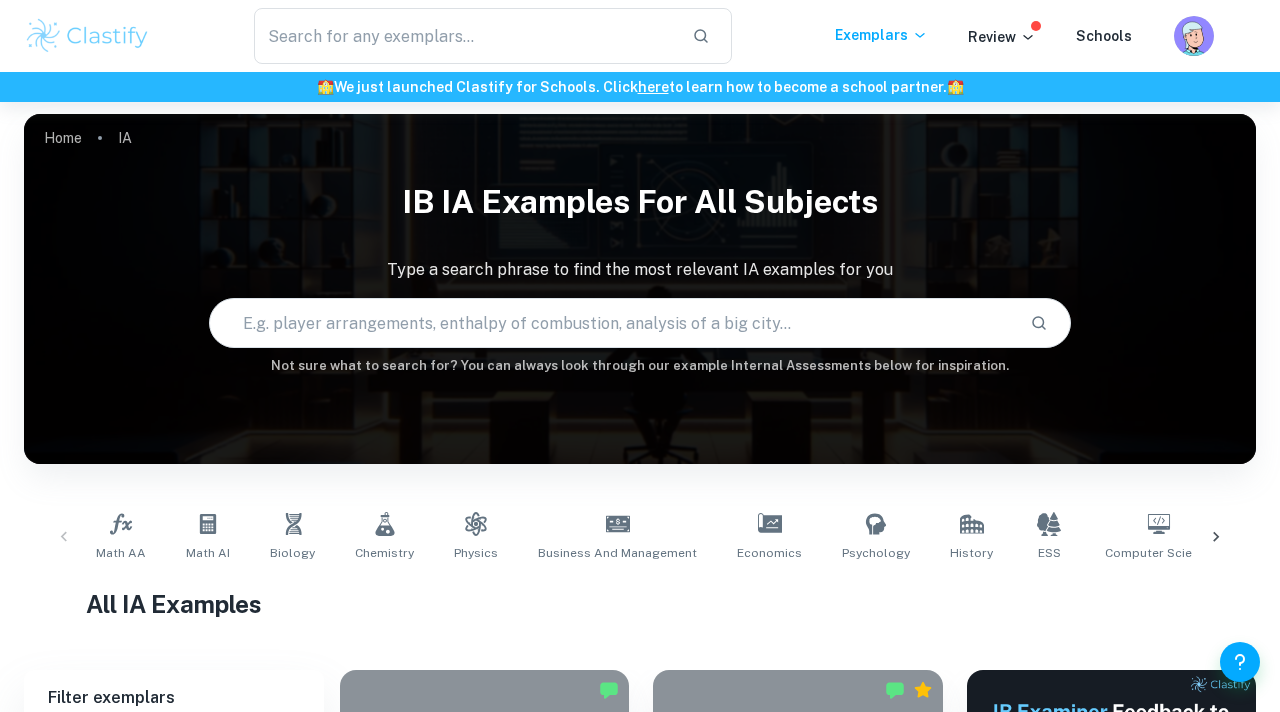 scroll, scrollTop: 623, scrollLeft: 0, axis: vertical 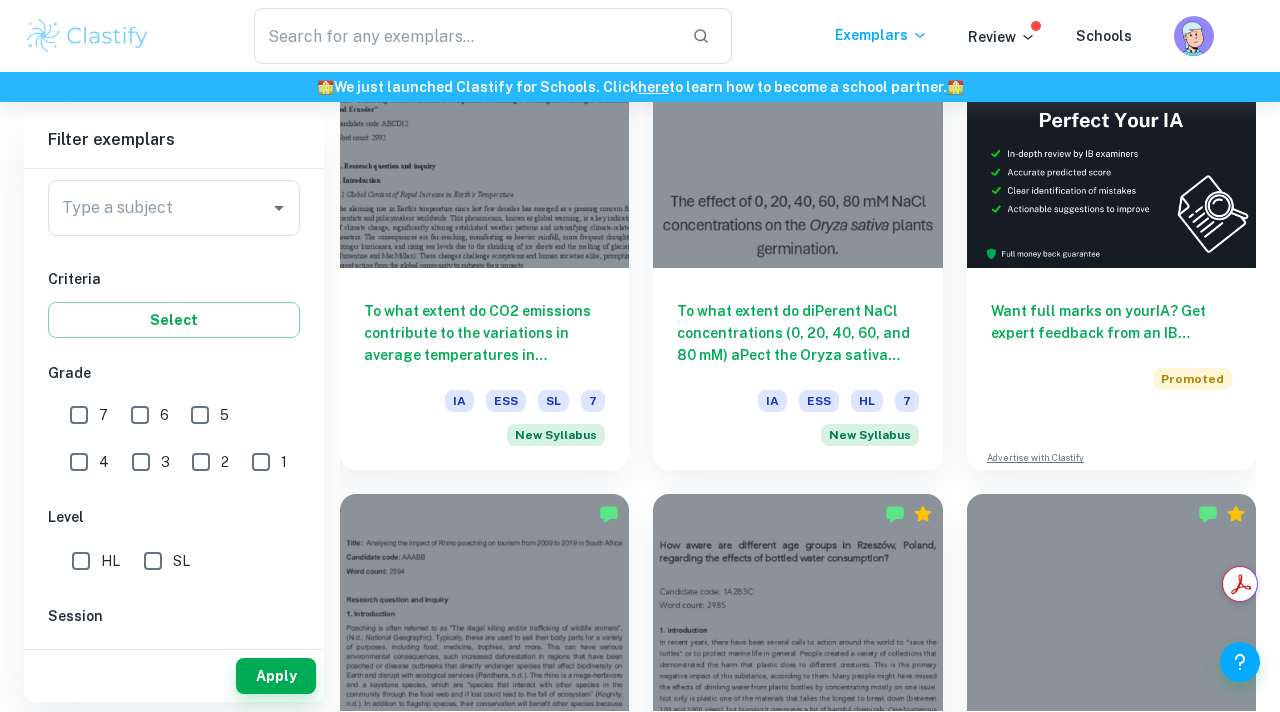 click on "7" at bounding box center [79, 415] 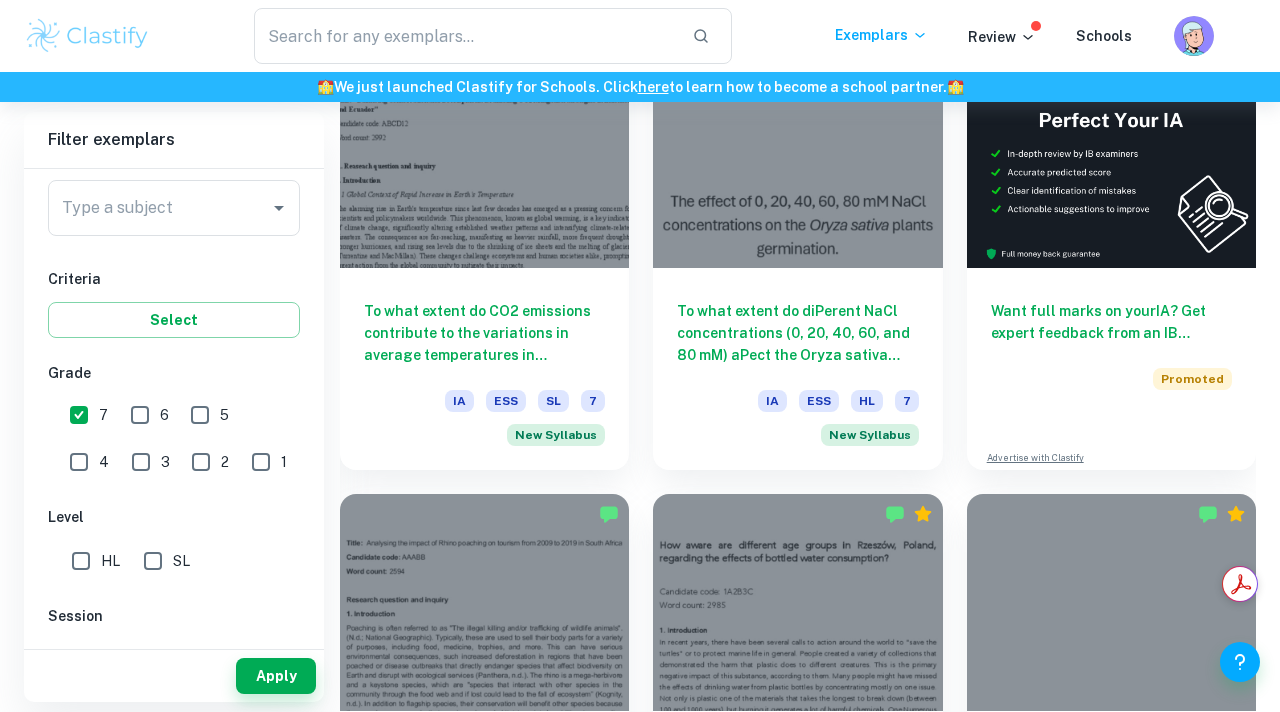 click on "SL" at bounding box center (153, 561) 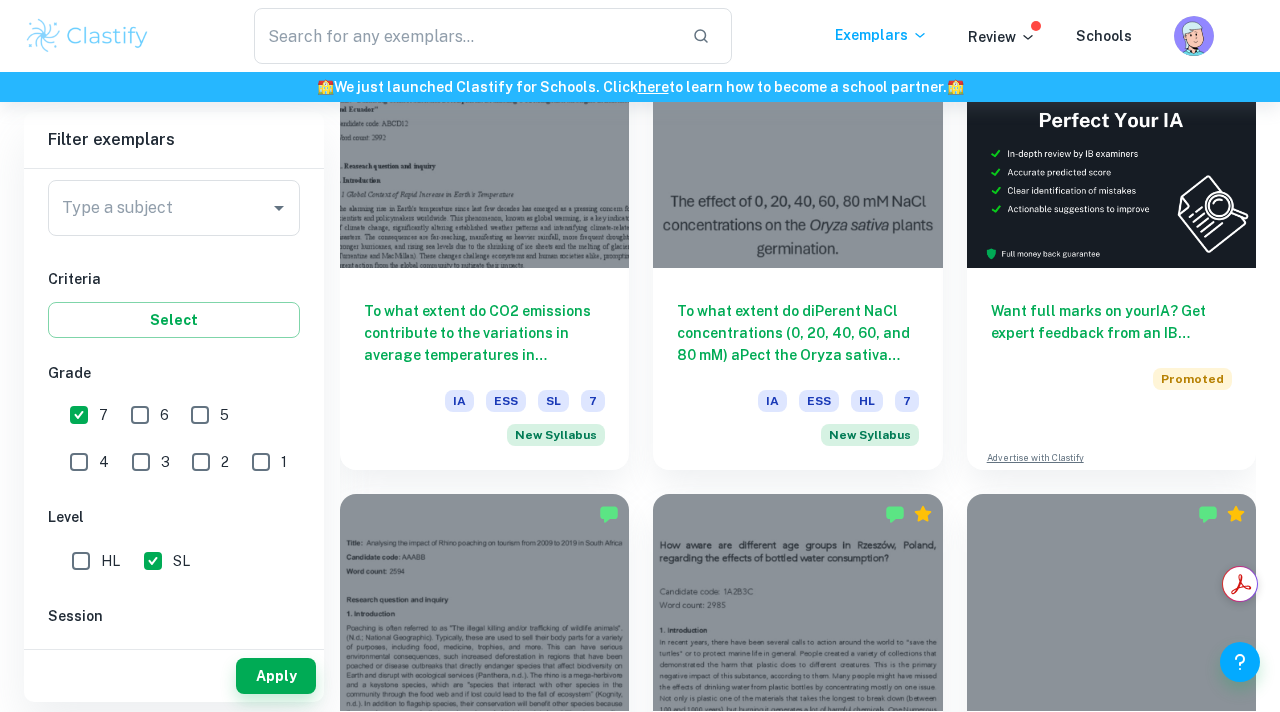 click on "Apply" at bounding box center (174, 676) 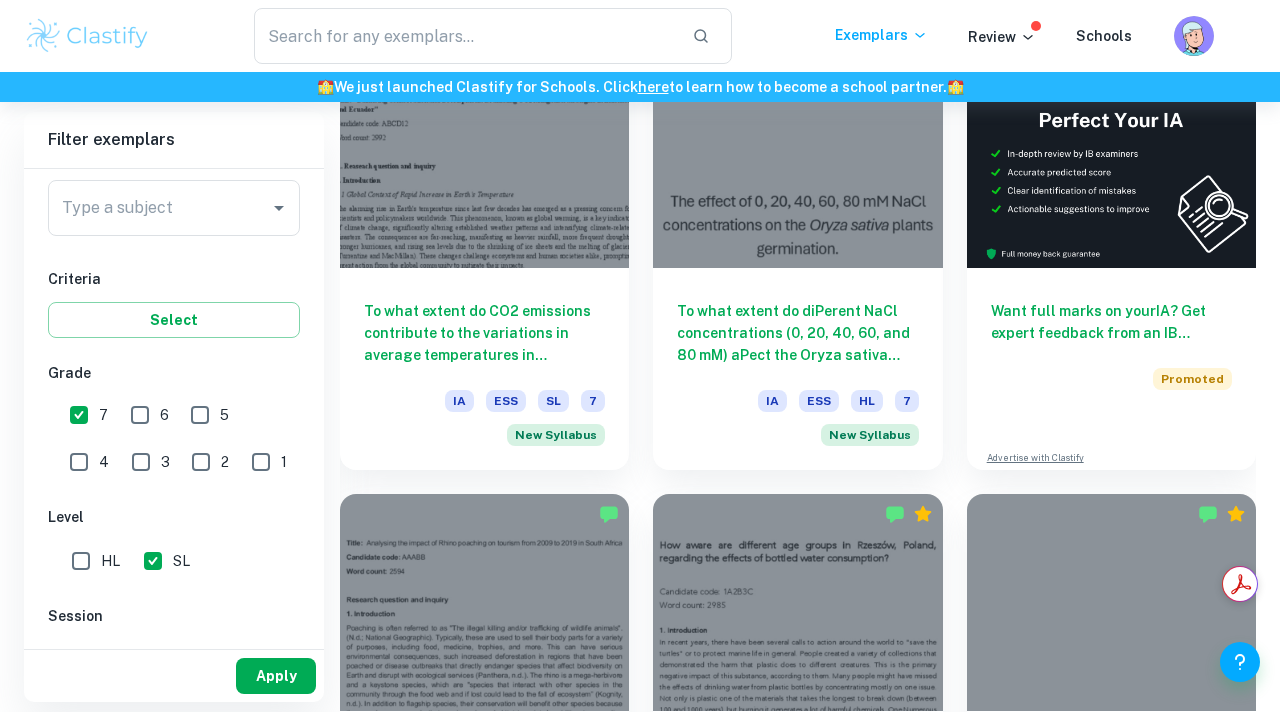 click on "Apply" at bounding box center [276, 676] 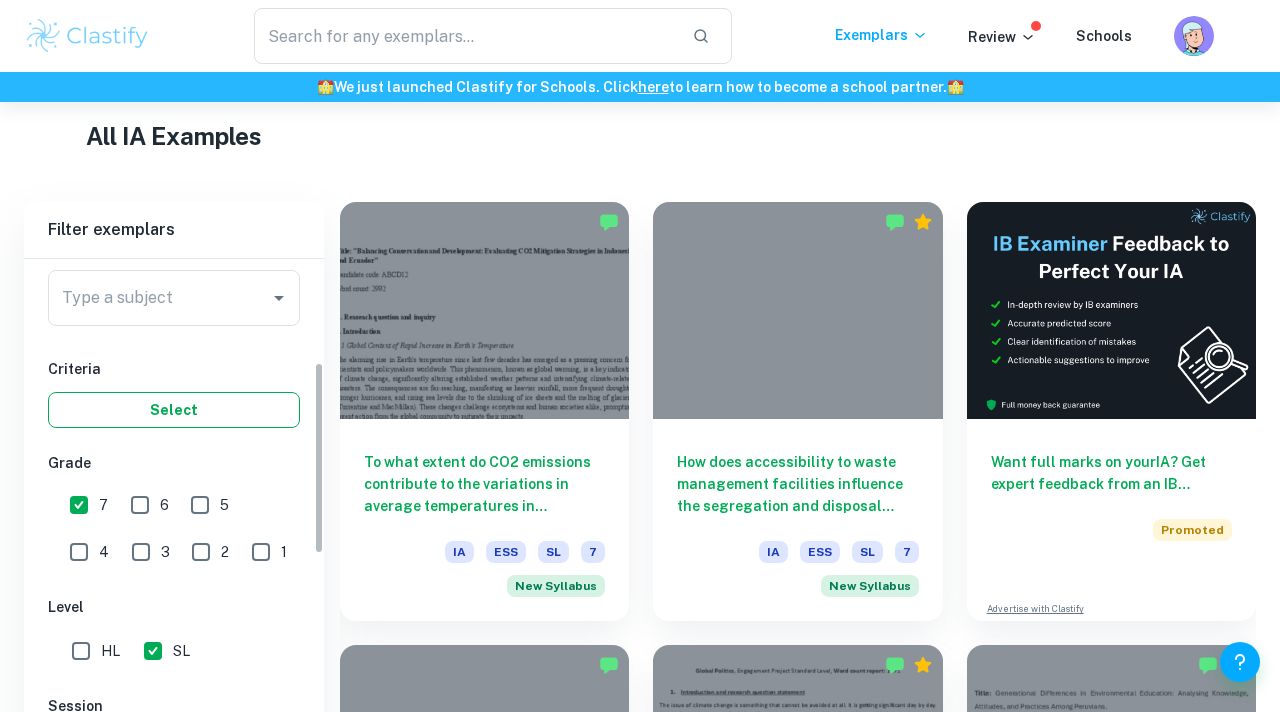 scroll, scrollTop: 623, scrollLeft: 0, axis: vertical 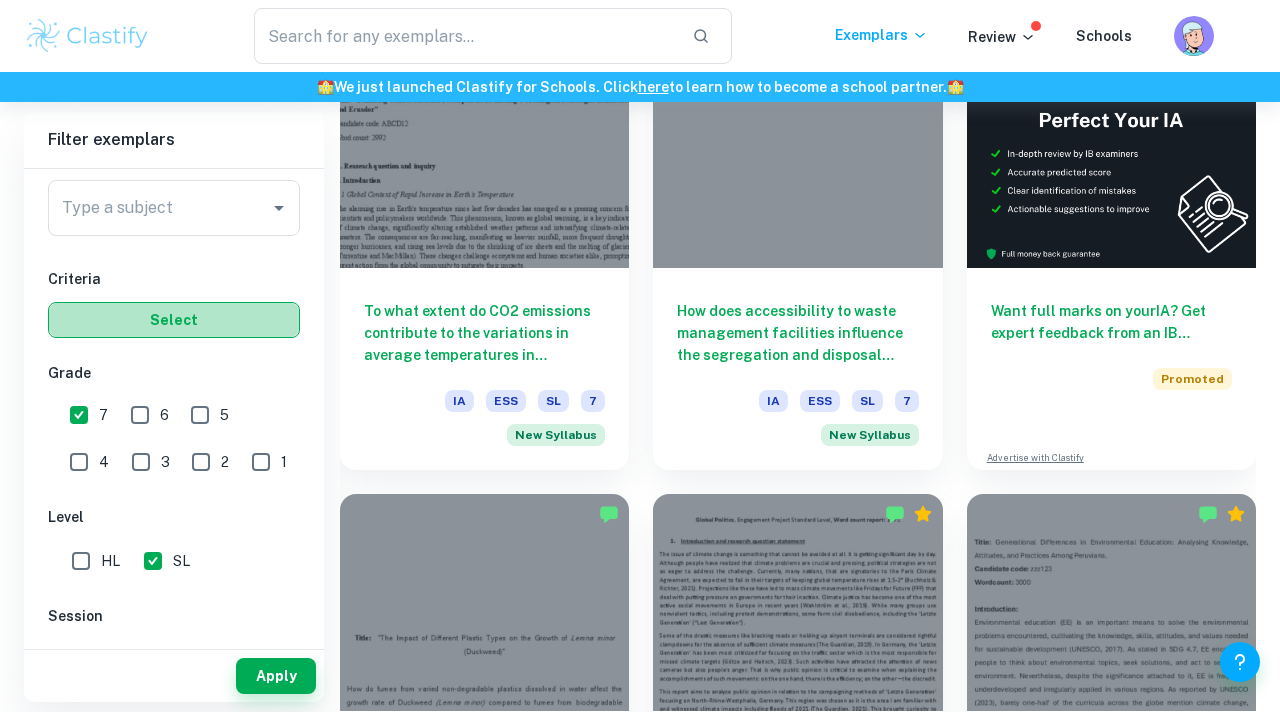 click on "Select" at bounding box center (174, 320) 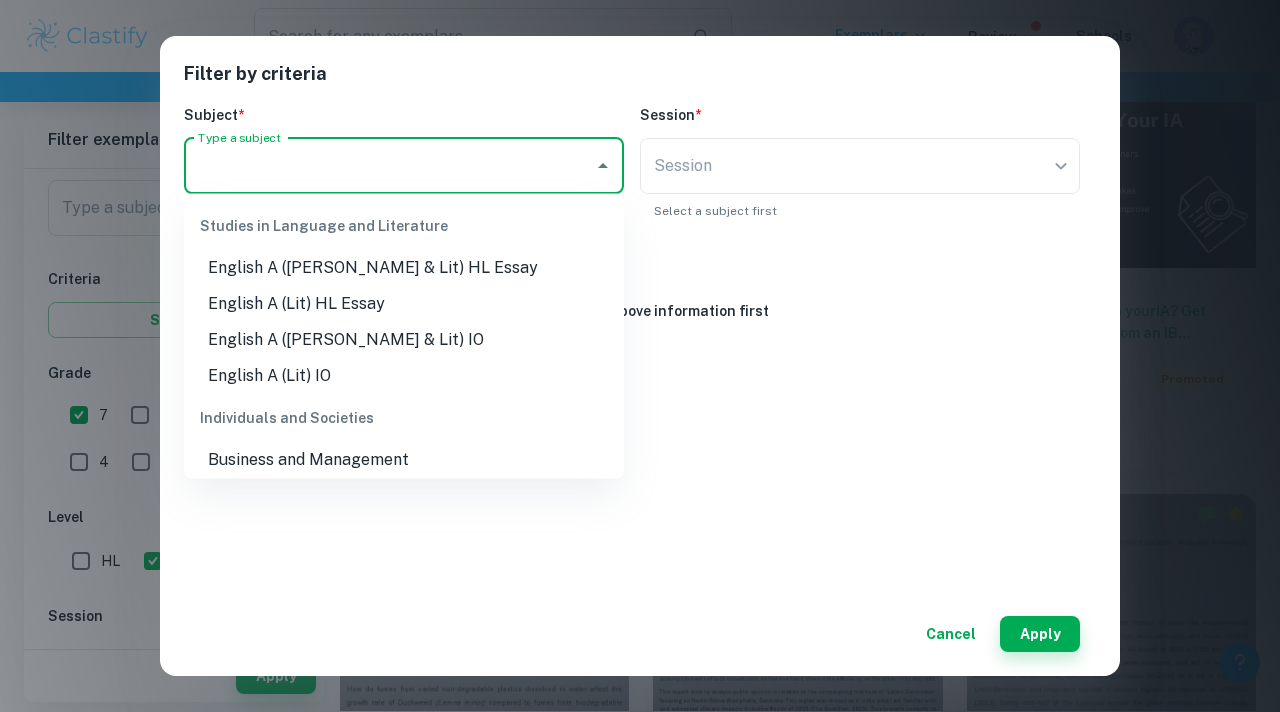 click on "Type a subject" at bounding box center (389, 166) 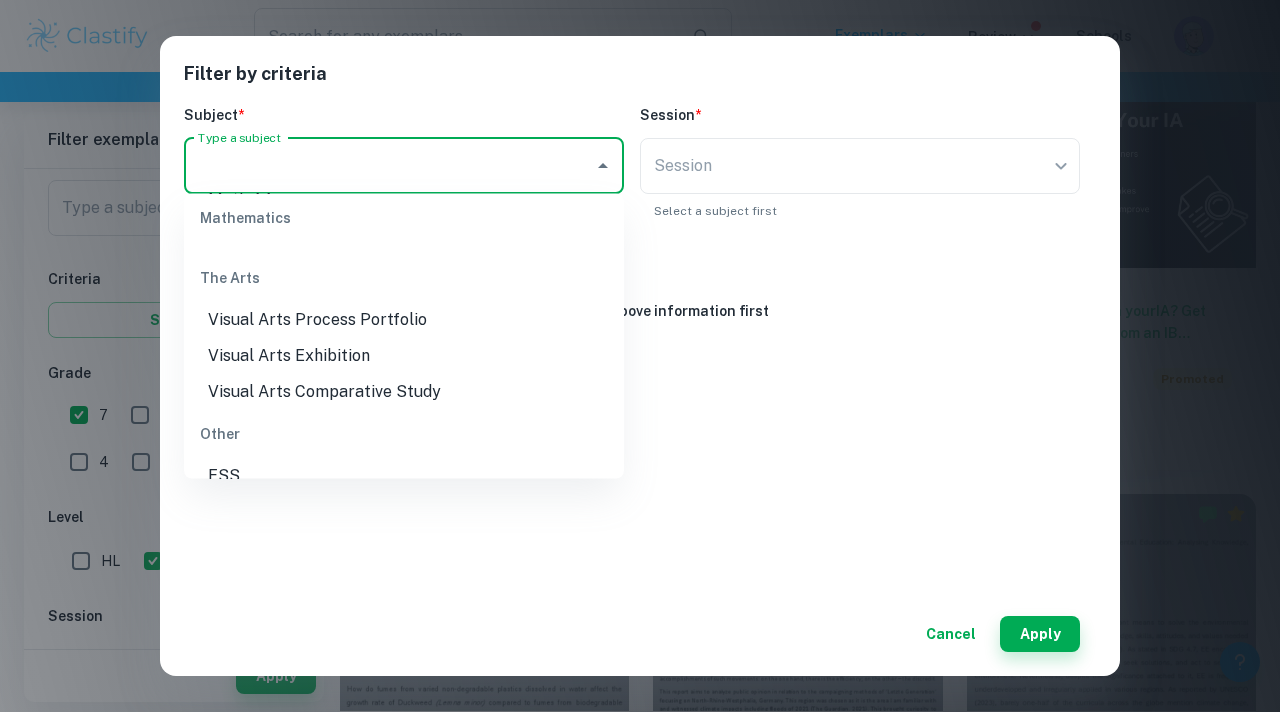scroll, scrollTop: 811, scrollLeft: 0, axis: vertical 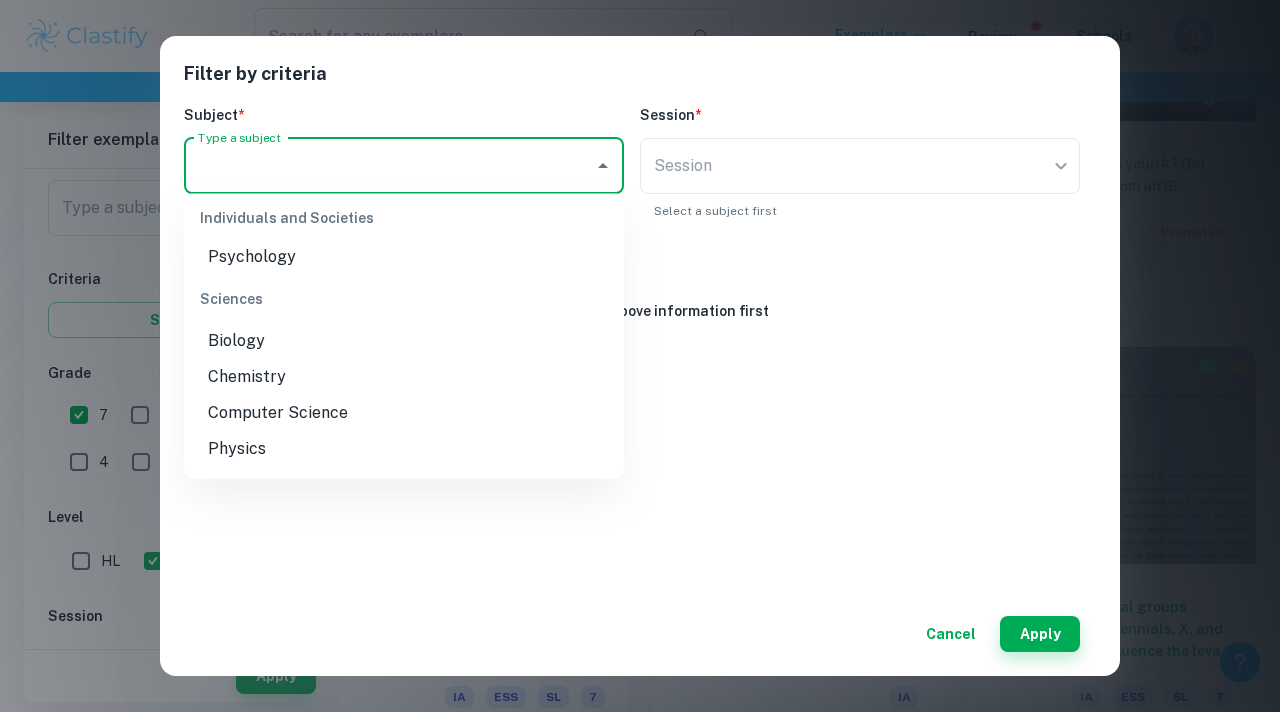 click on "Biology" at bounding box center (404, 342) 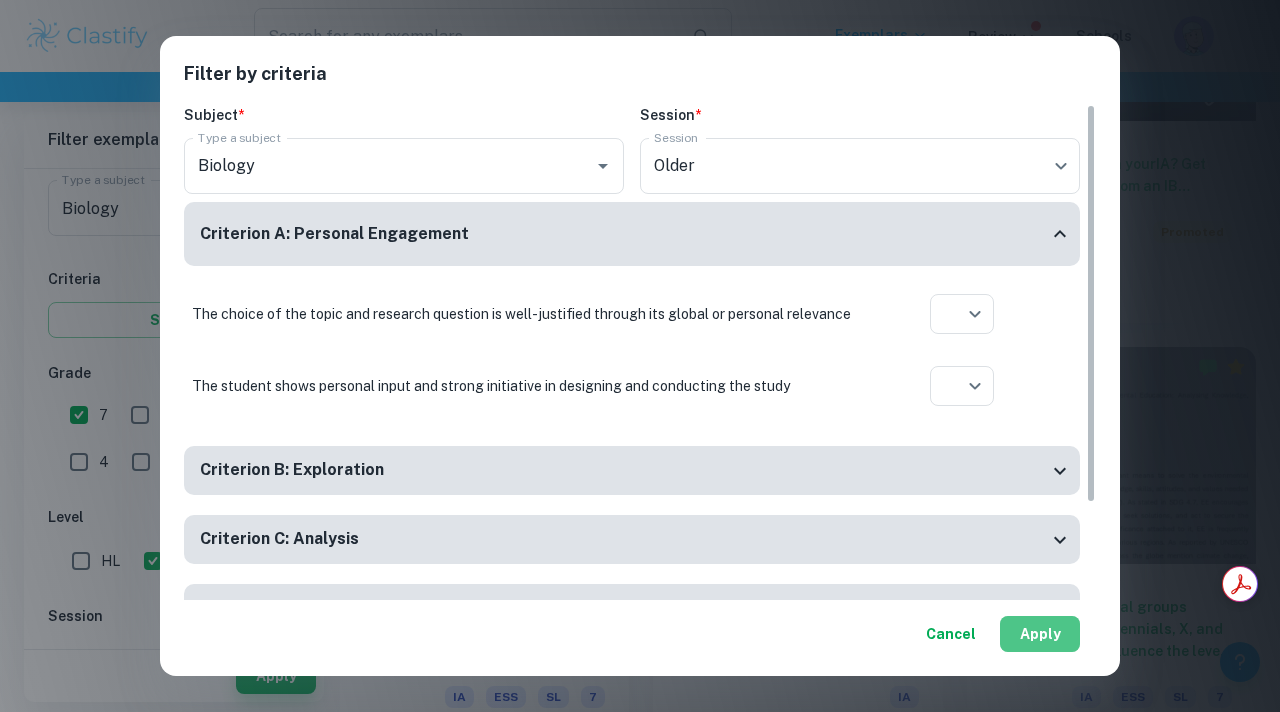 click on "Apply" at bounding box center [1040, 634] 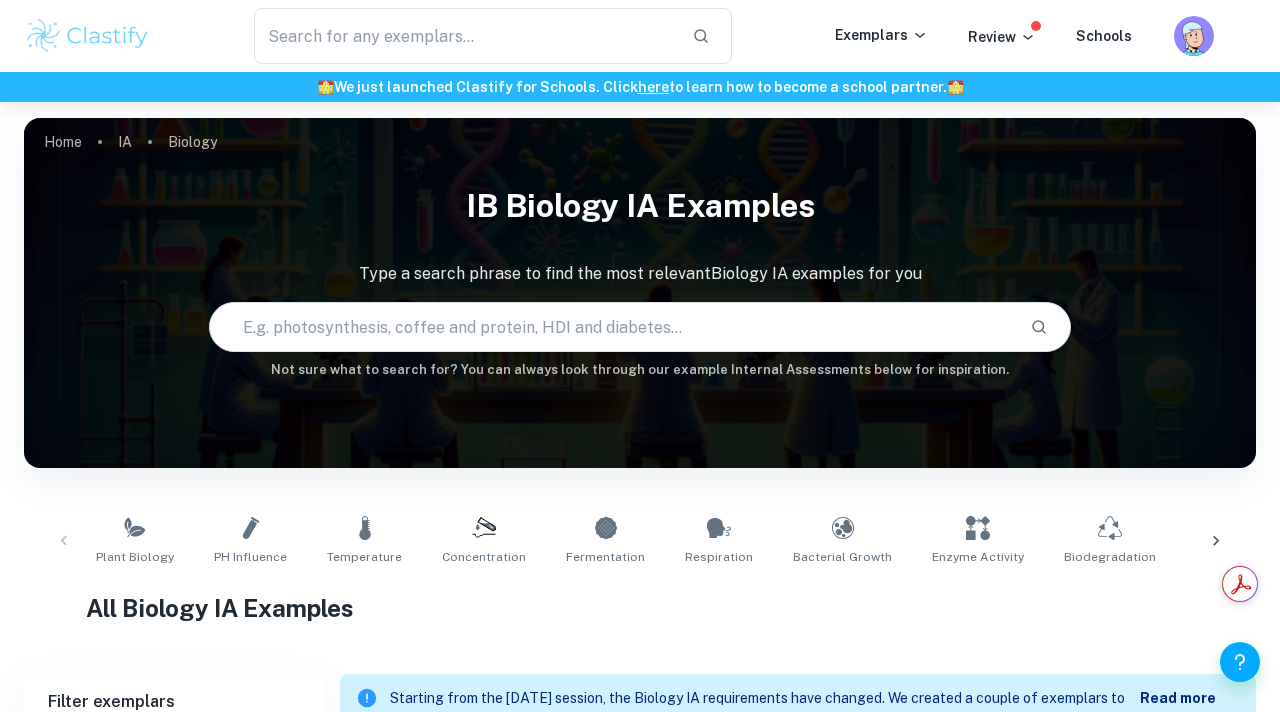 scroll, scrollTop: 692, scrollLeft: 0, axis: vertical 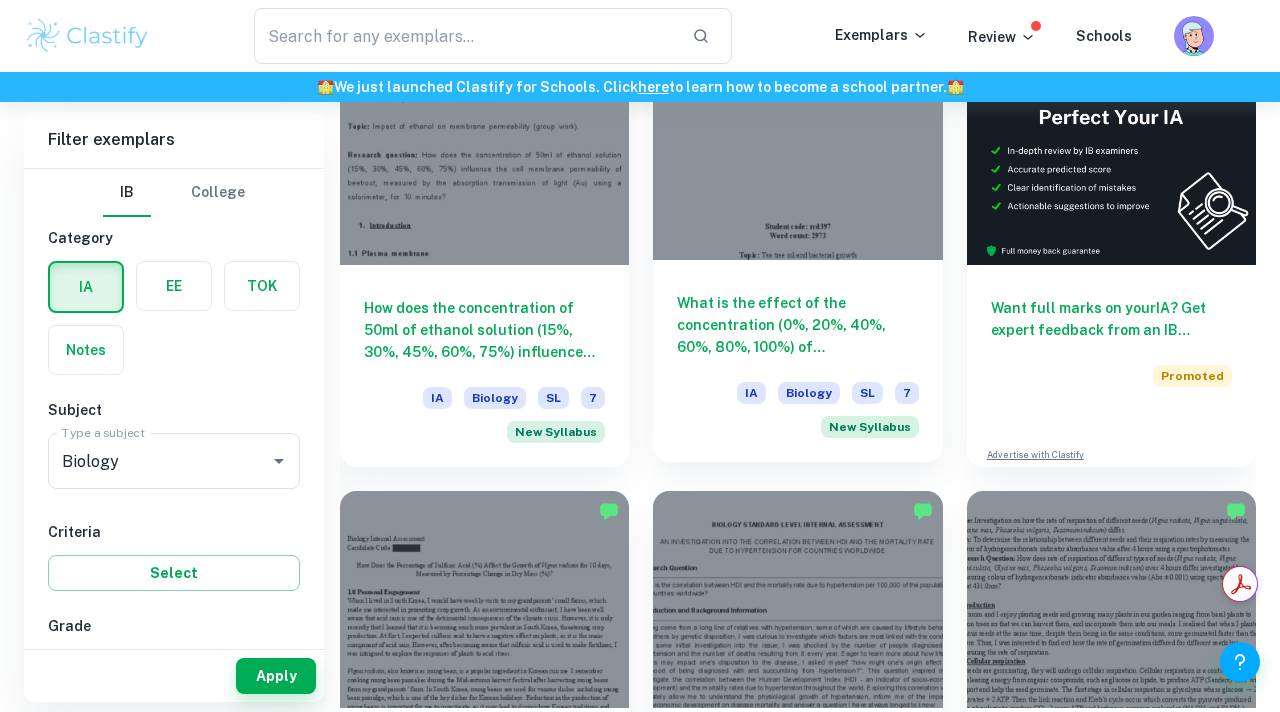 click on "What is the effect of the concentration (0%, 20%, 40%, 60%, 80%, 100%) of tea tree (Melaleuca alternifolia) oil on the growth of bacteria (non-pathogenic DH5- Alpha Escherichia coli) measured in the diameter of the inhibition zone around the paper disc?" at bounding box center (797, 325) 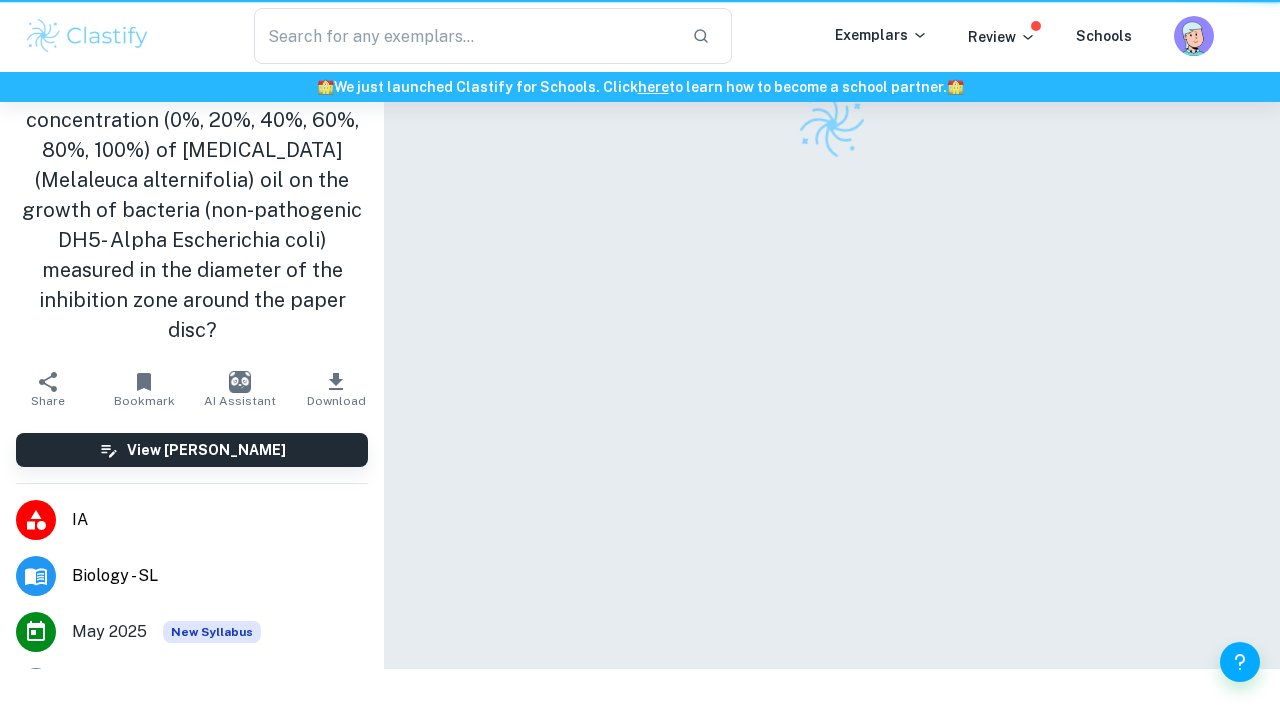 scroll, scrollTop: 0, scrollLeft: 0, axis: both 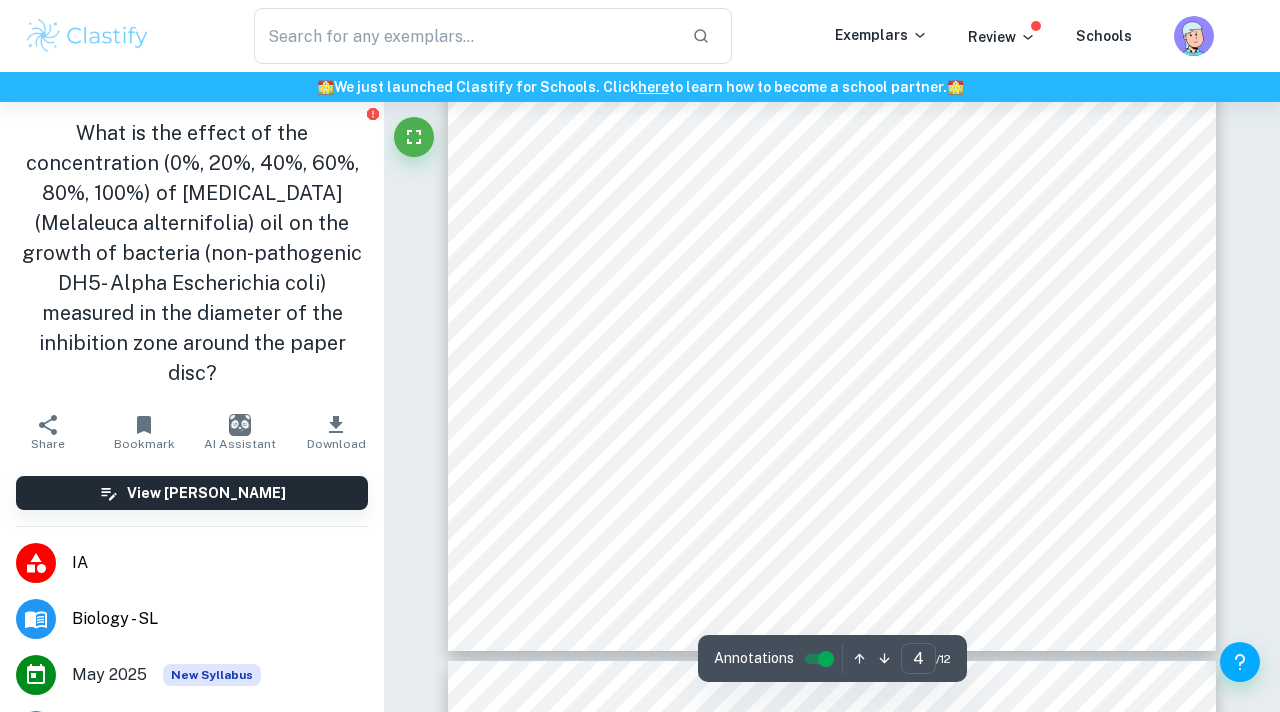type on "5" 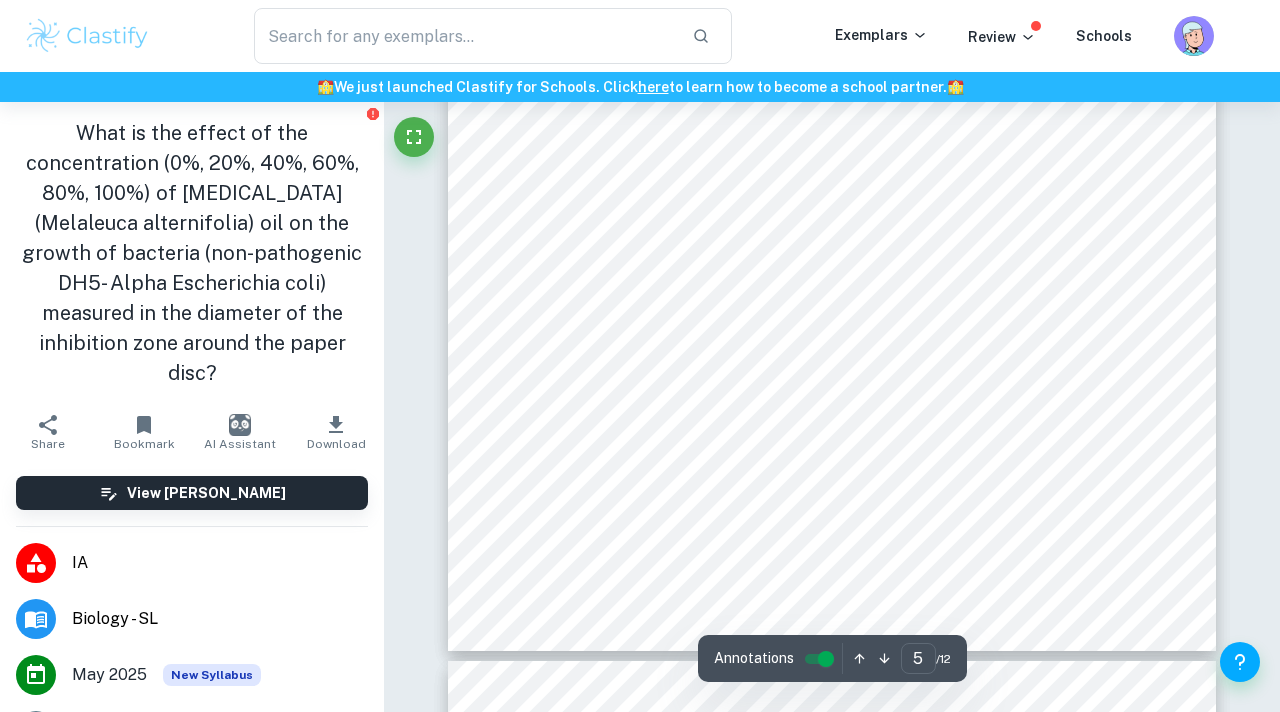scroll, scrollTop: 4395, scrollLeft: 0, axis: vertical 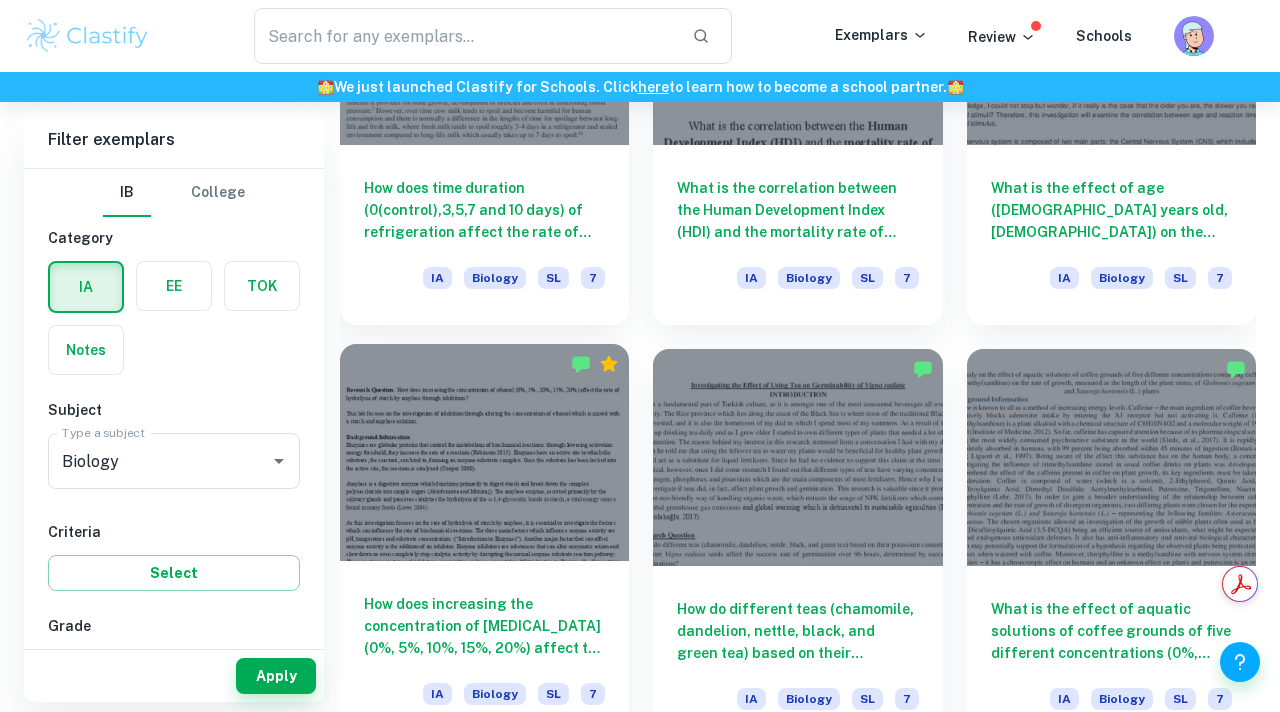 click on "How does increasing the concentration of ethanol (0%, 5%, 10%, 15%, 20%) affect the rate of hydrolysis of starch by amylase through inhibition? IA Biology SL 7" at bounding box center (484, 651) 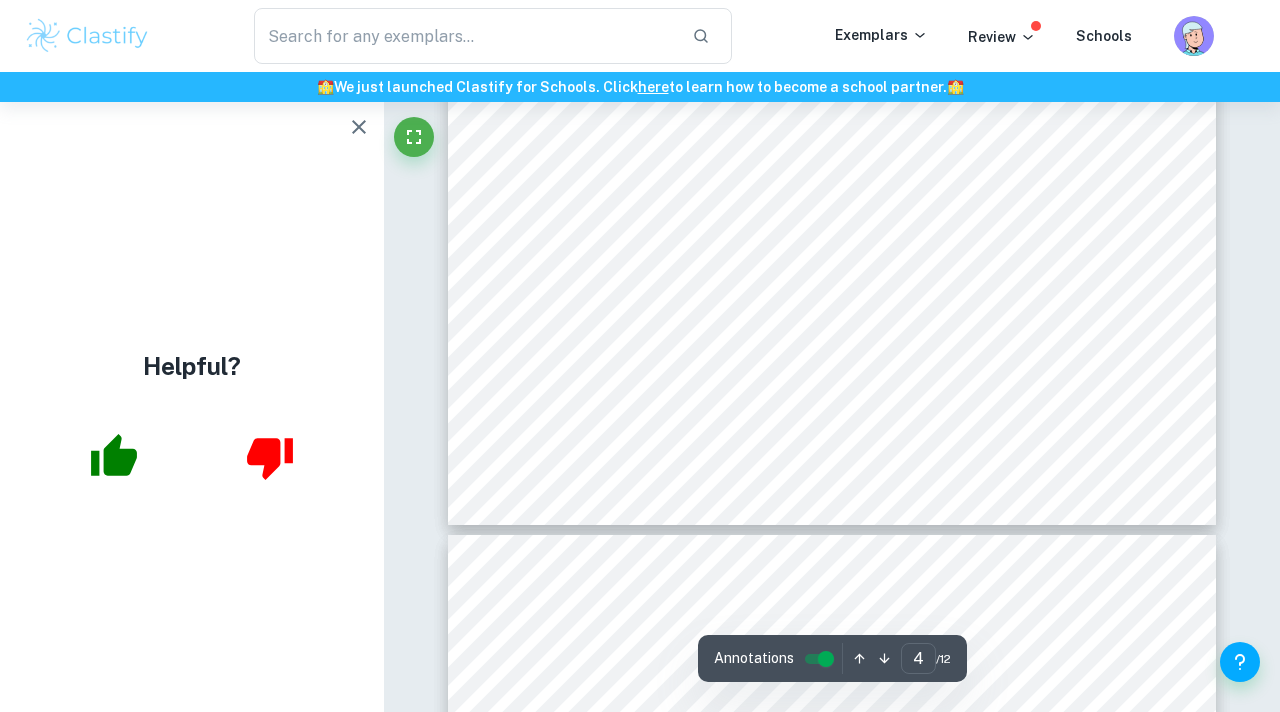 scroll, scrollTop: 3479, scrollLeft: 0, axis: vertical 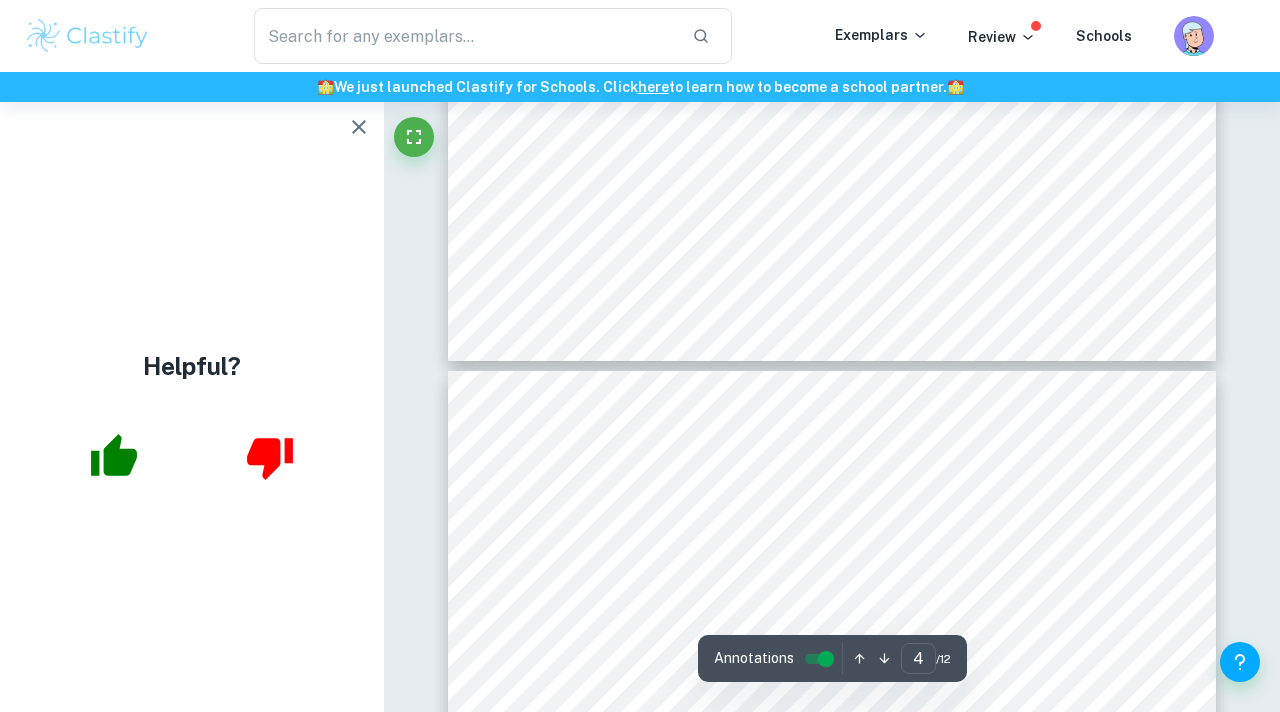 type on "3" 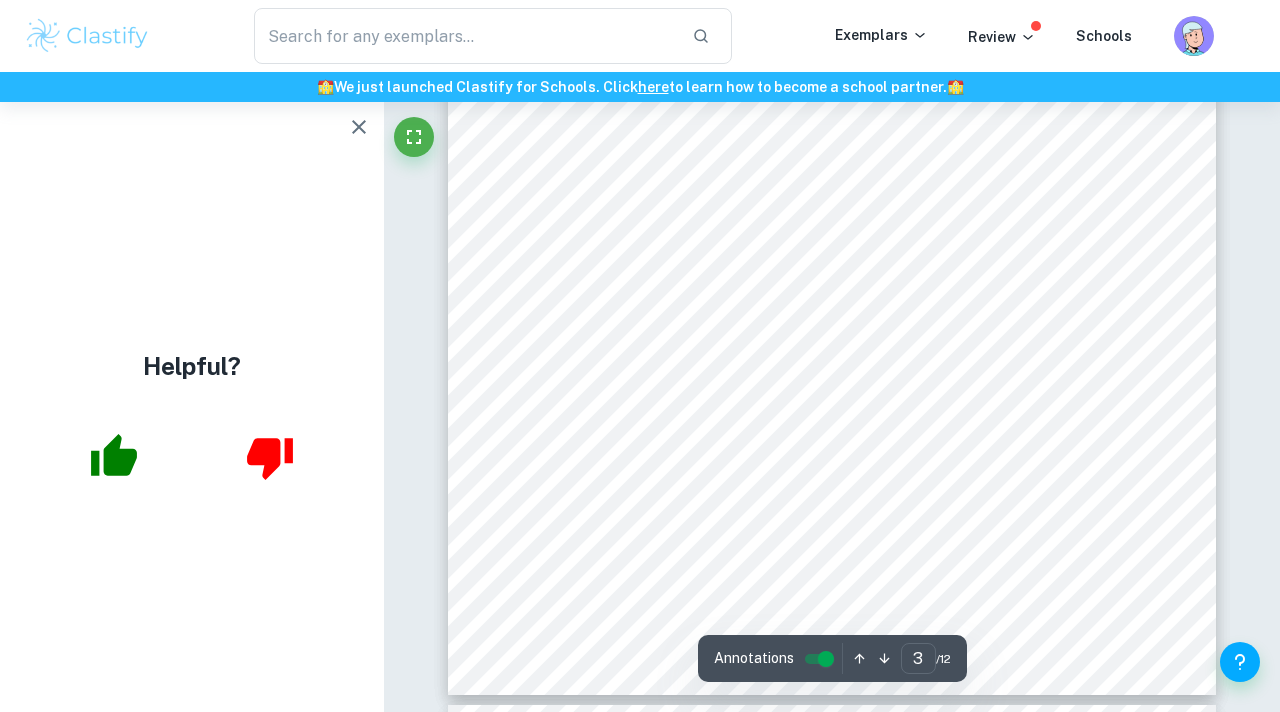 scroll, scrollTop: 2122, scrollLeft: 0, axis: vertical 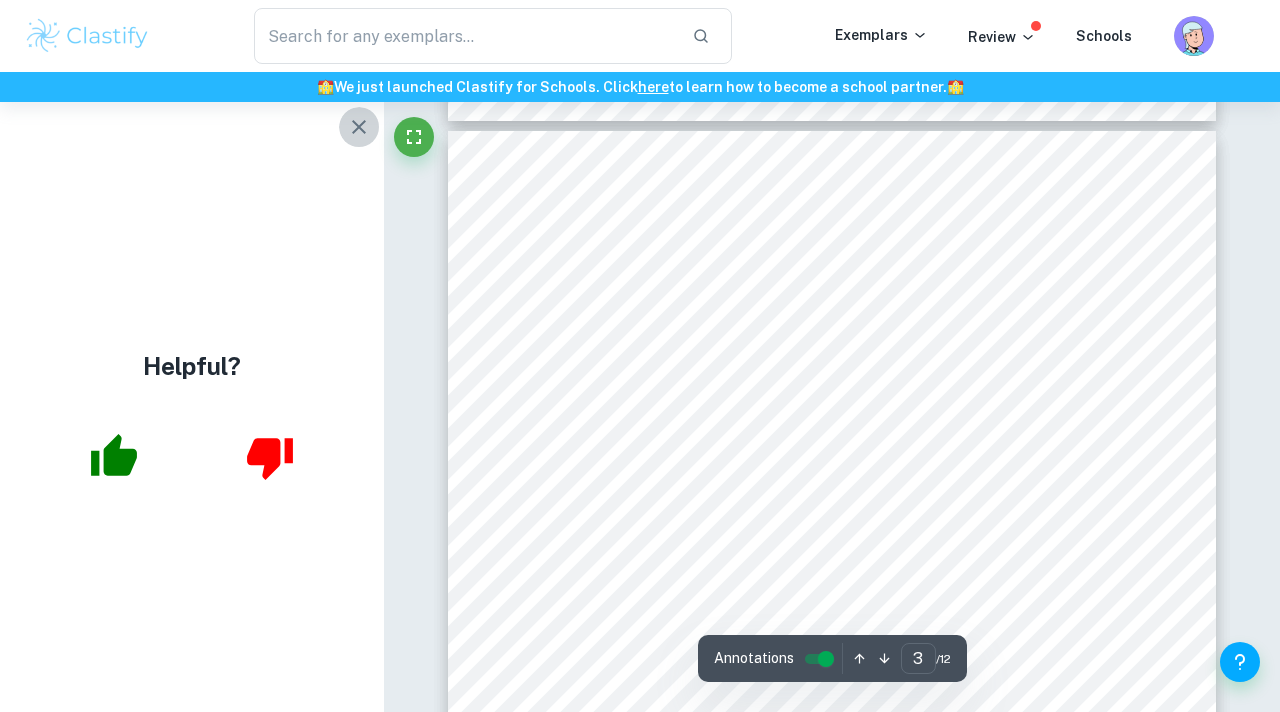 click 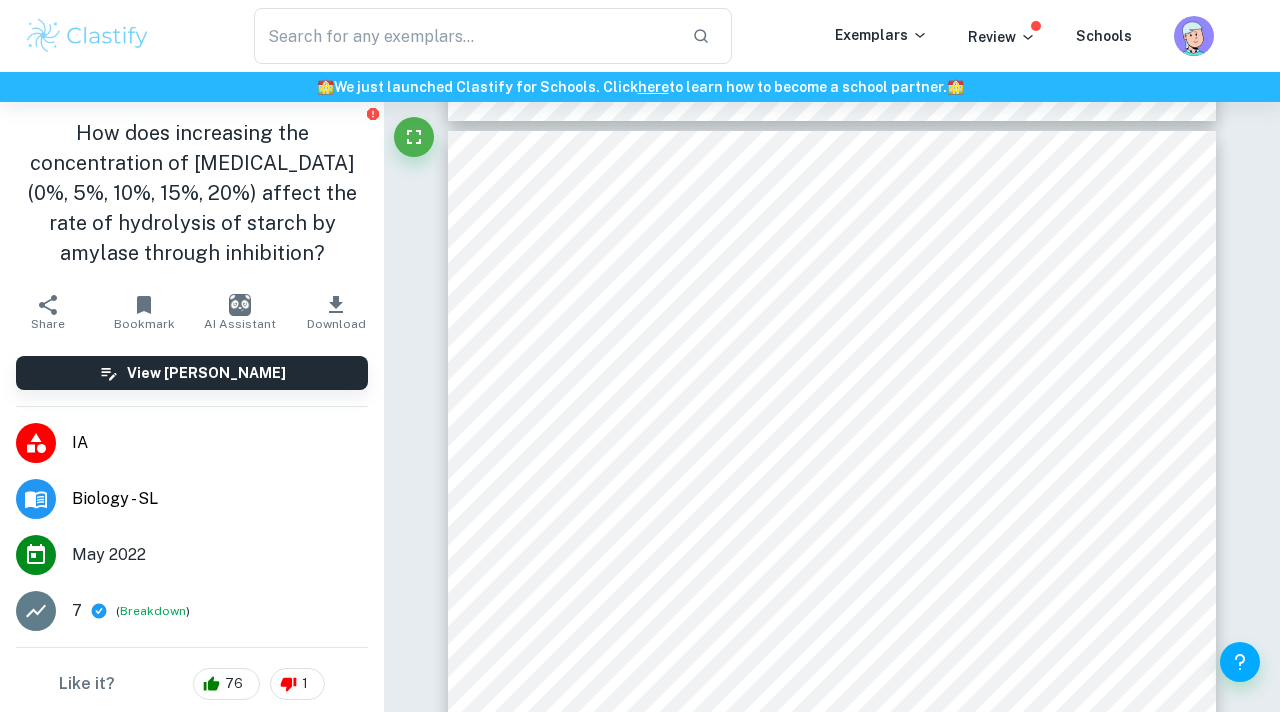 click on "Download" at bounding box center [336, 324] 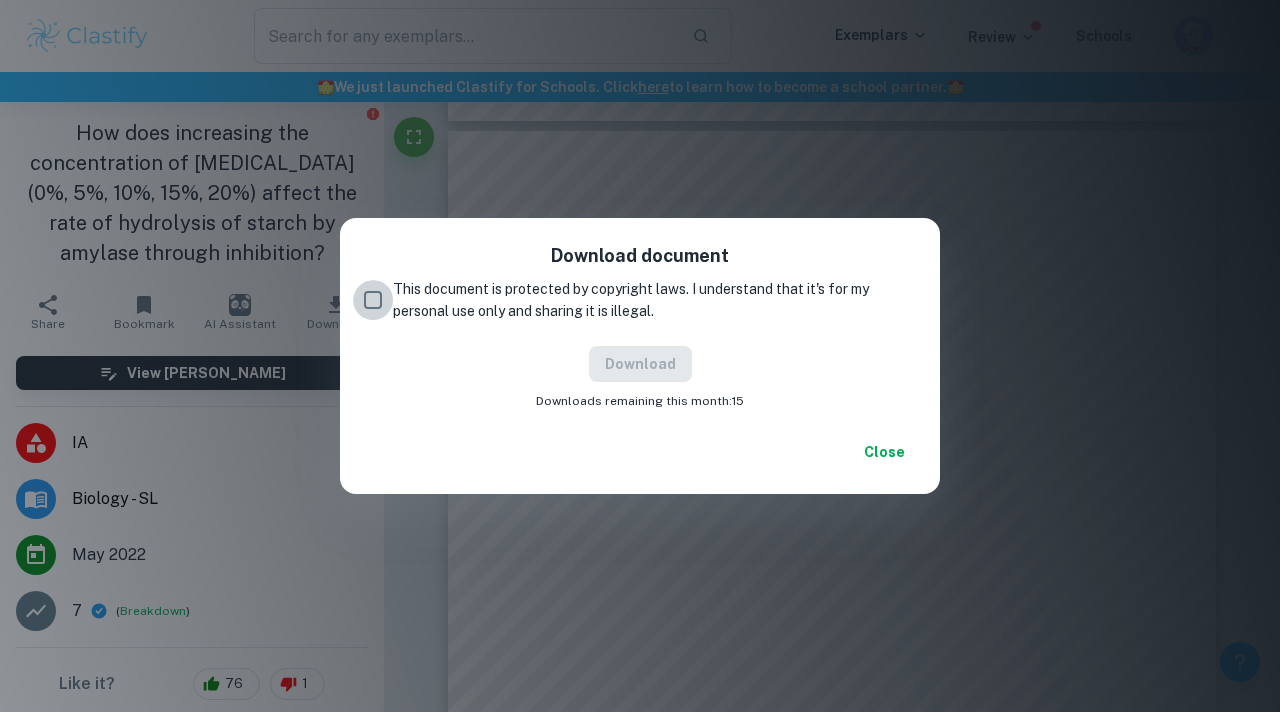 click on "This document is protected by copyright laws. I understand that it's for my personal use only and sharing it is illegal." at bounding box center [373, 300] 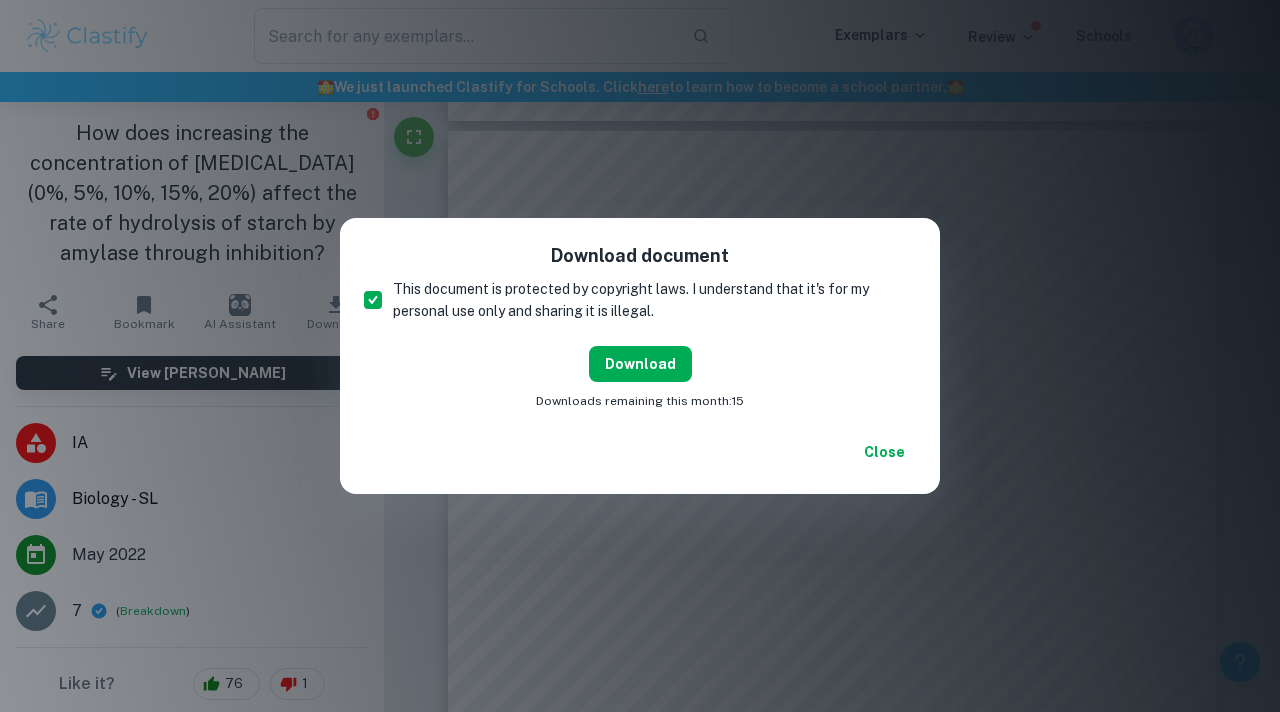 click on "Download" at bounding box center (640, 364) 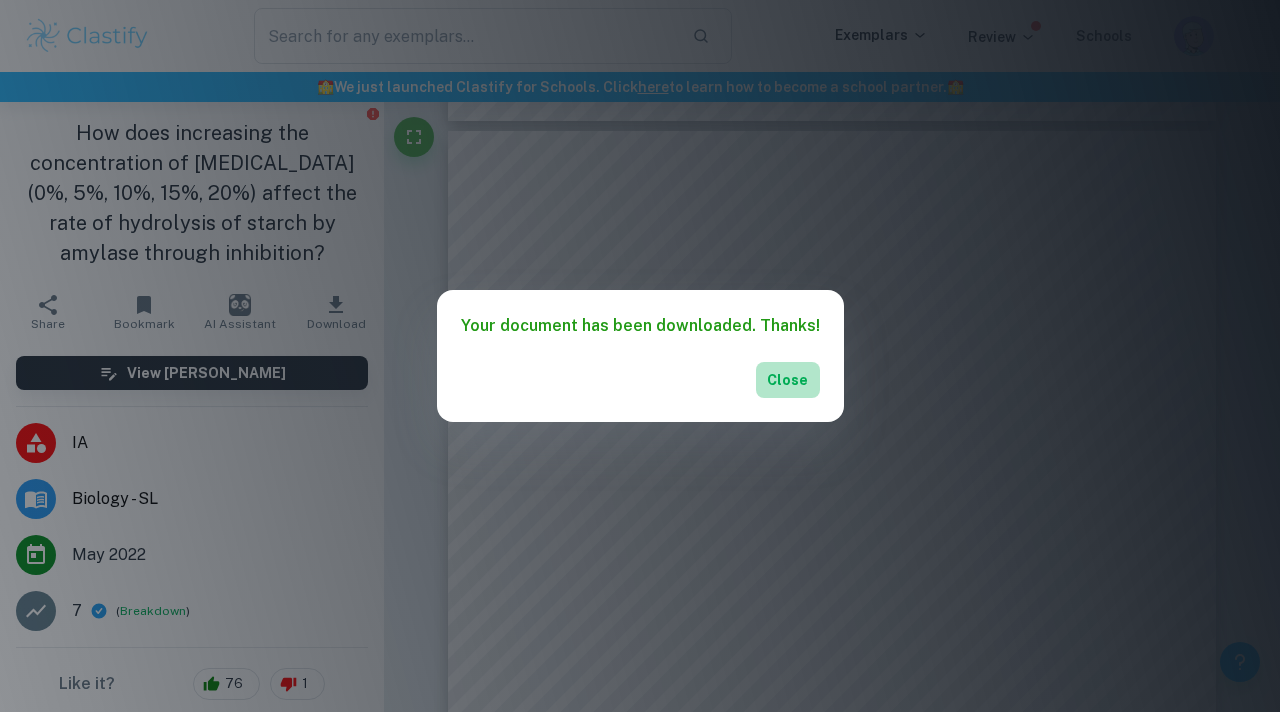 click on "Close" at bounding box center [788, 380] 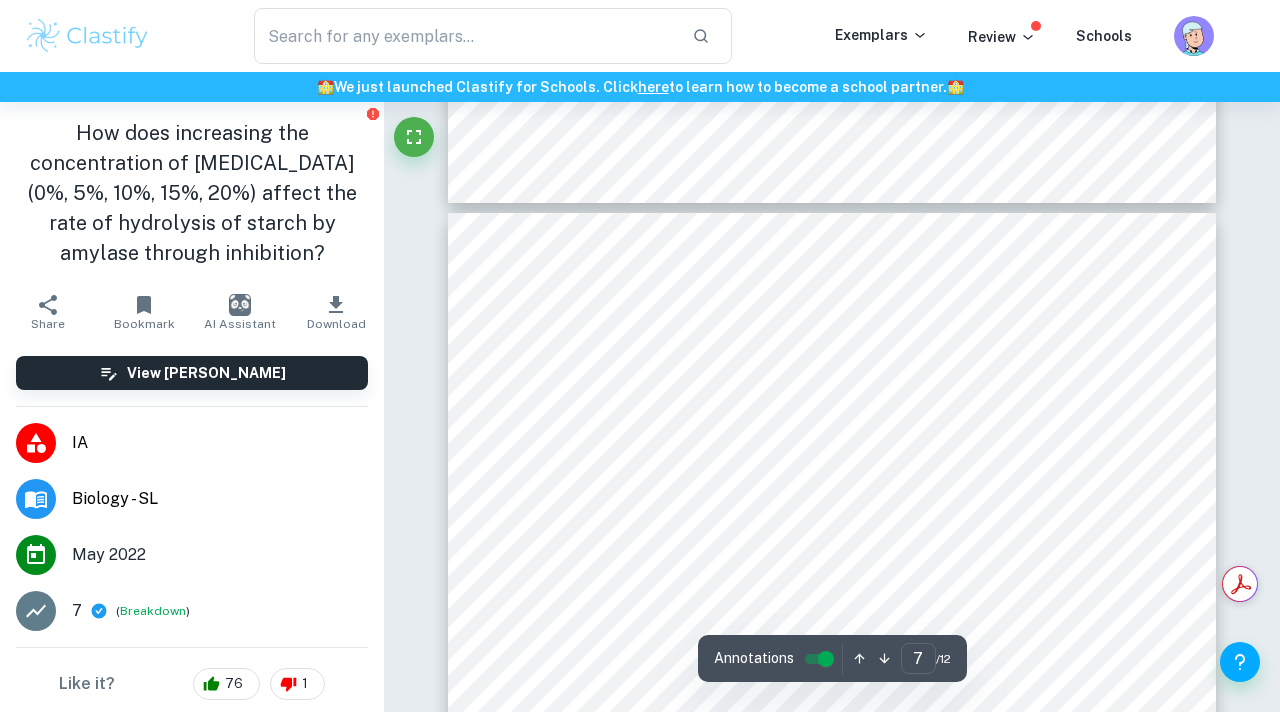 scroll, scrollTop: 6530, scrollLeft: 0, axis: vertical 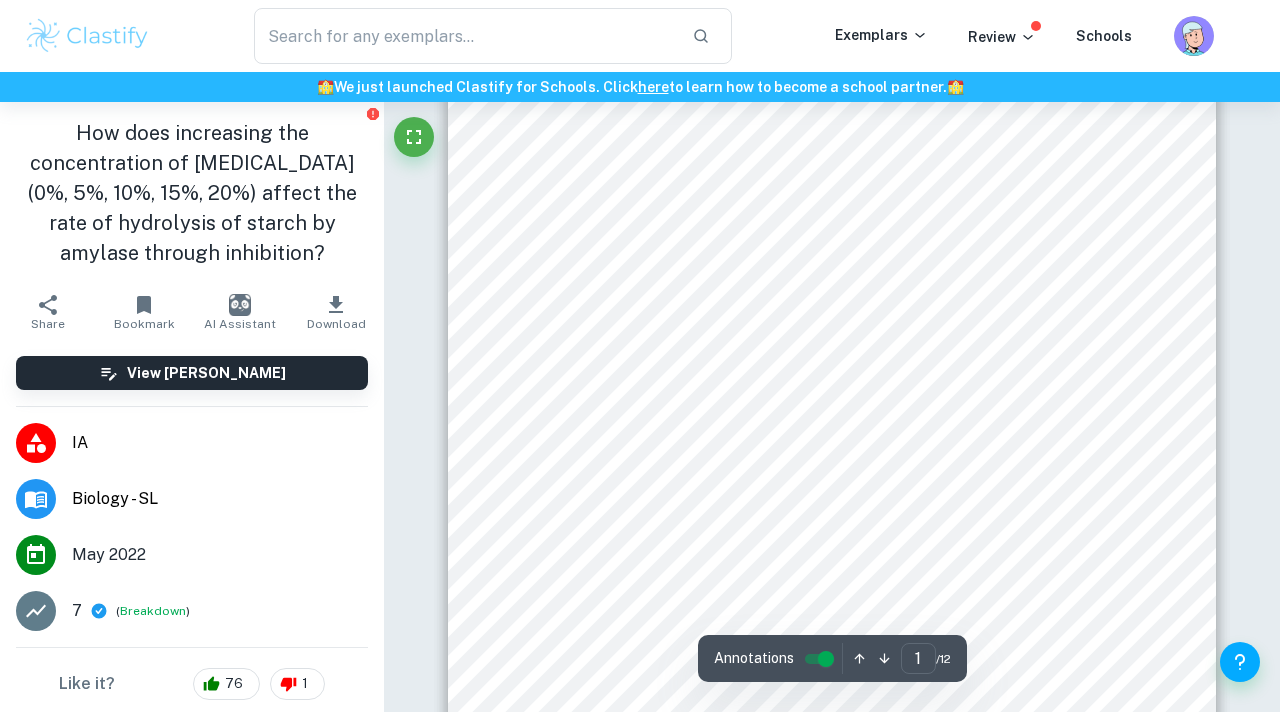 click on "Research Question:   How does increasing the concentration of ethanol (0%, 5%, 10%, 15%, 20%) affect the rate of hydrolysis of starch by amylase through inhibition? This lab focuses on the investigation of inhibition through altering the concentration of ethanol which is mixed with a starch and amylase solution. Background Information Enzymes are globular proteins that control the metabolism of biochemical reactions: through lowering activation energy threshold, they increase the rate of a reaction (Robinson 2015). Enzymes have an active site to which the substrate, the reactant, can bind to, forming an enzyme-substrate complex. Once the substrate has been locked into the active site, the reaction is catalyzed (Cooper 2000). Amylase is a digestive enzyme which functions primarily to digest starch and break down the complex polysaccharide into simple sugars (Akinfemiwa and Muniraj). The amylase enzyme, secreted primarily by the salivary glands and pancreas catalyzes the hydrolysis of the" at bounding box center (832, 540) 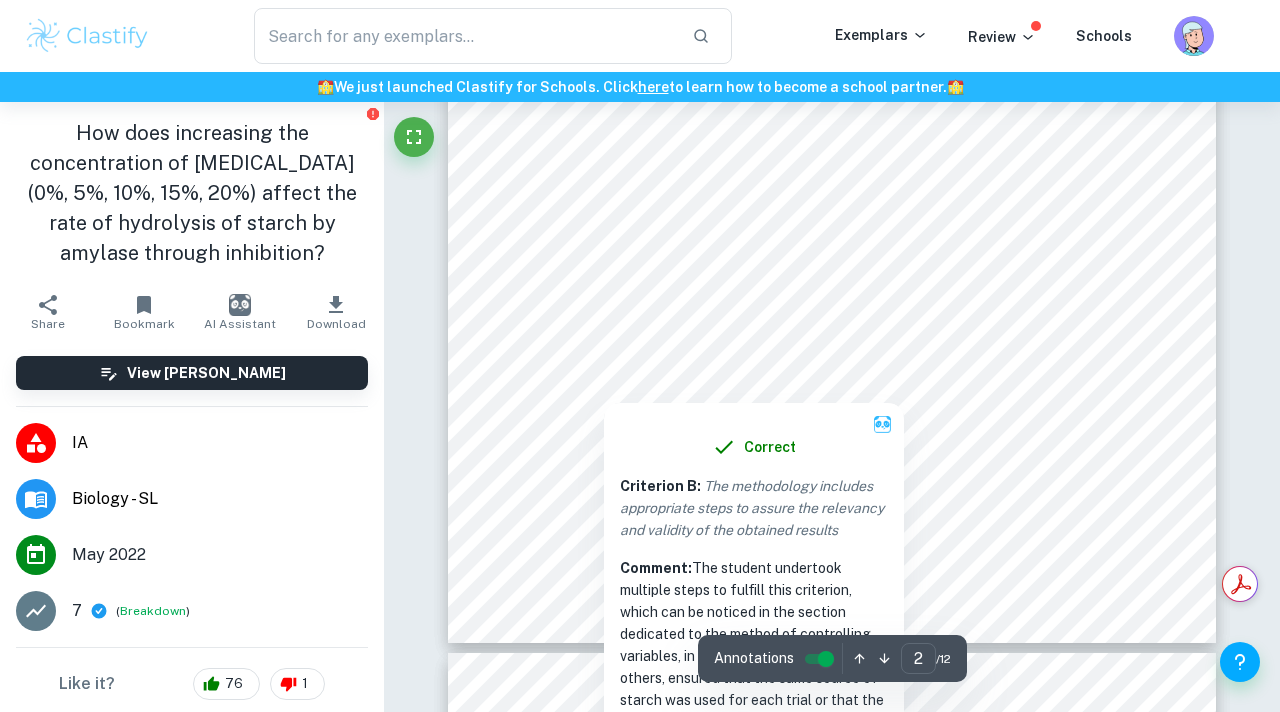 scroll, scrollTop: 1611, scrollLeft: 0, axis: vertical 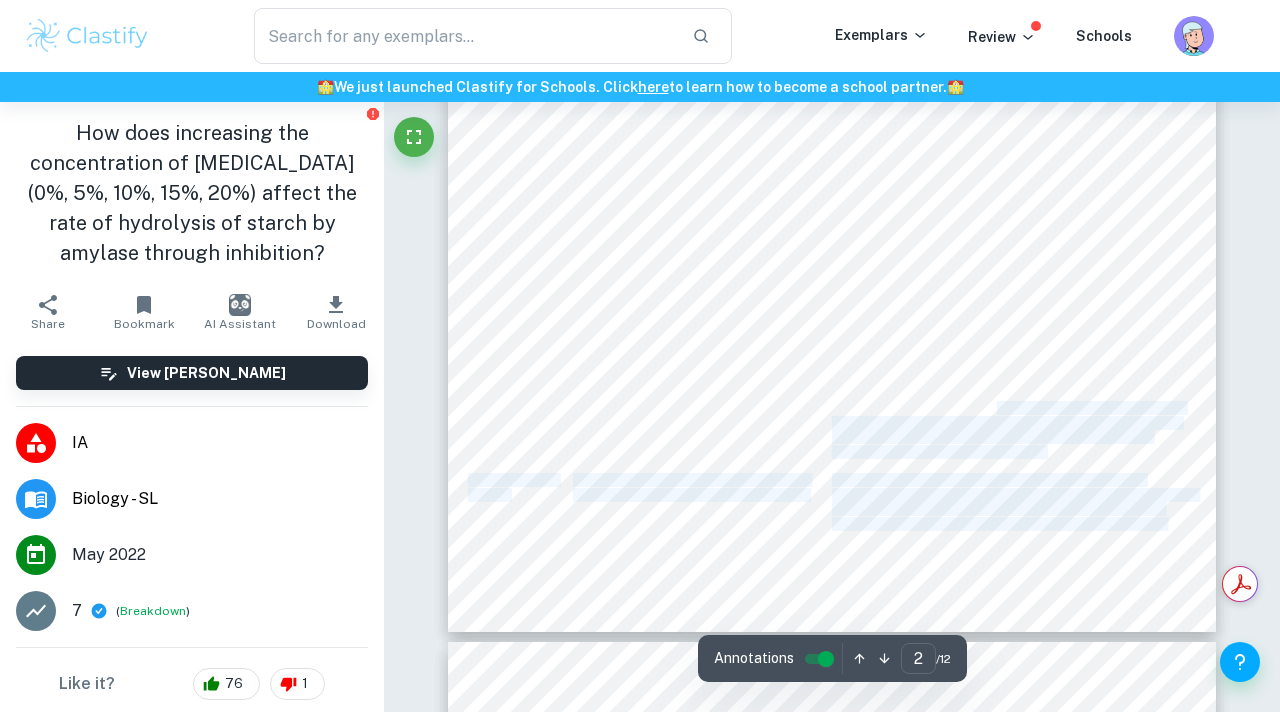 drag, startPoint x: 1054, startPoint y: 445, endPoint x: 993, endPoint y: 411, distance: 69.83552 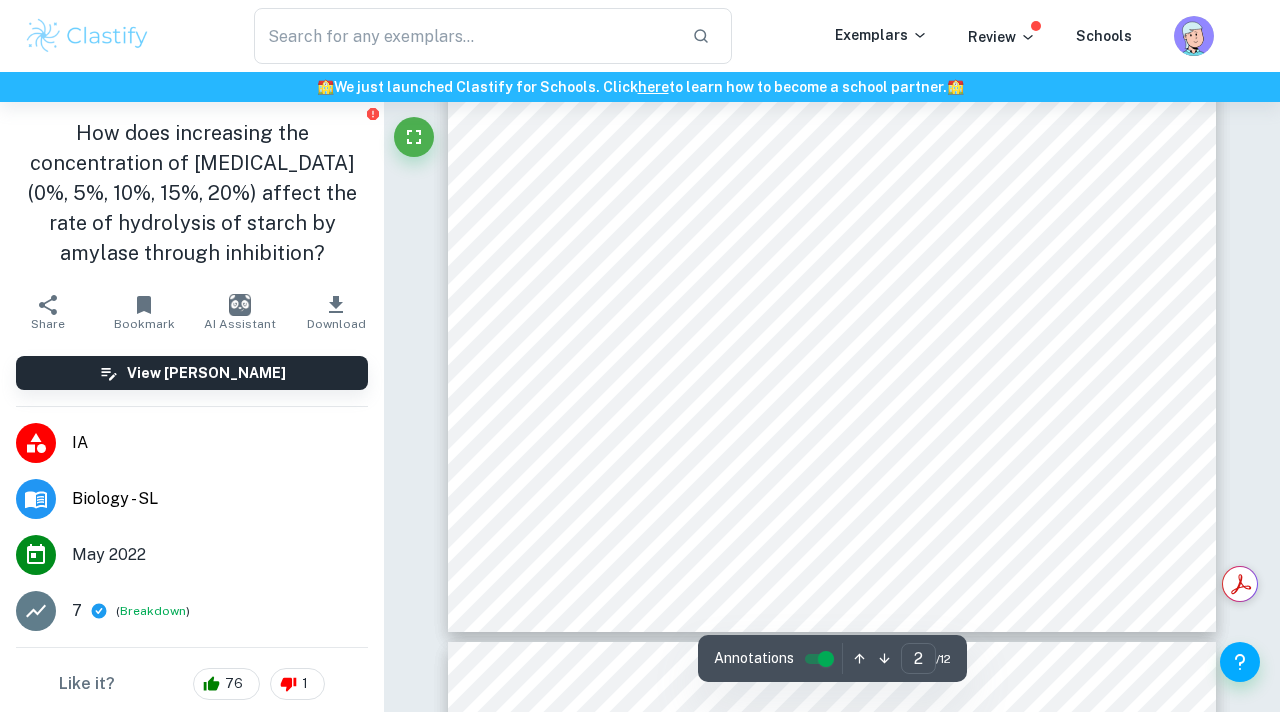 click on "and it is important that the wavelength at which maximum absorption" at bounding box center [1006, 423] 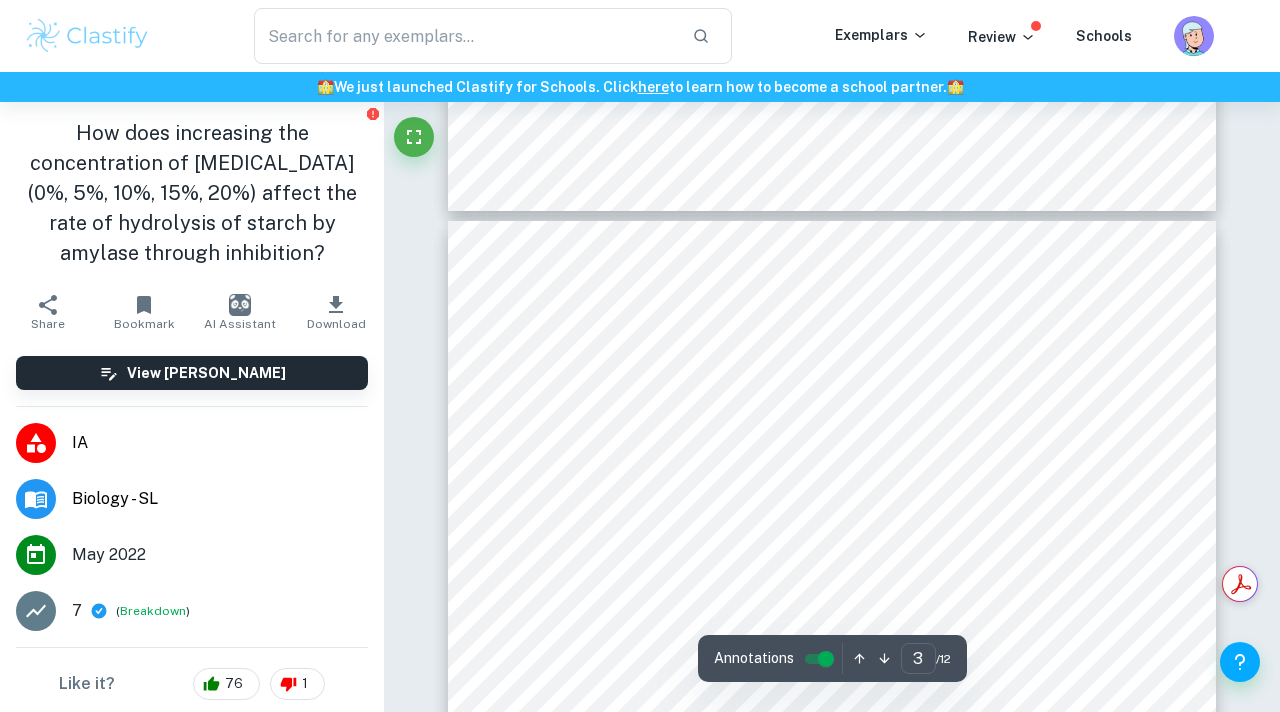 scroll, scrollTop: 2093, scrollLeft: 0, axis: vertical 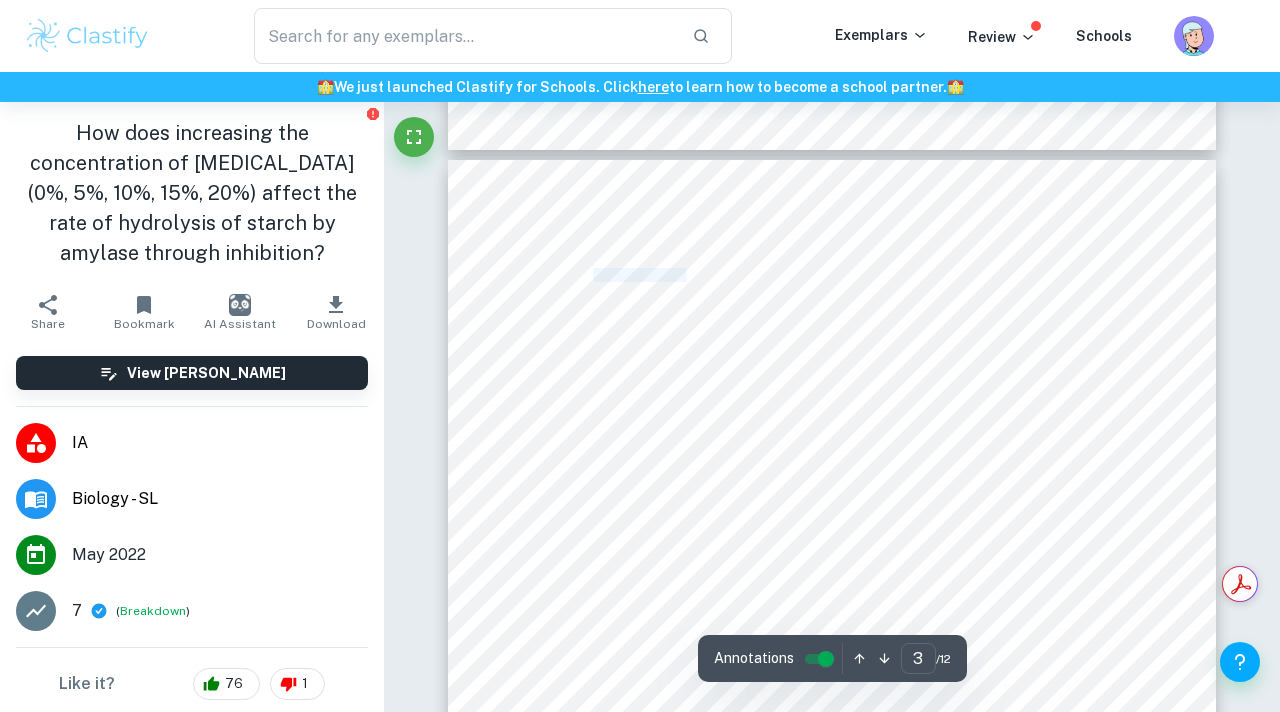 drag, startPoint x: 590, startPoint y: 269, endPoint x: 689, endPoint y: 271, distance: 99.0202 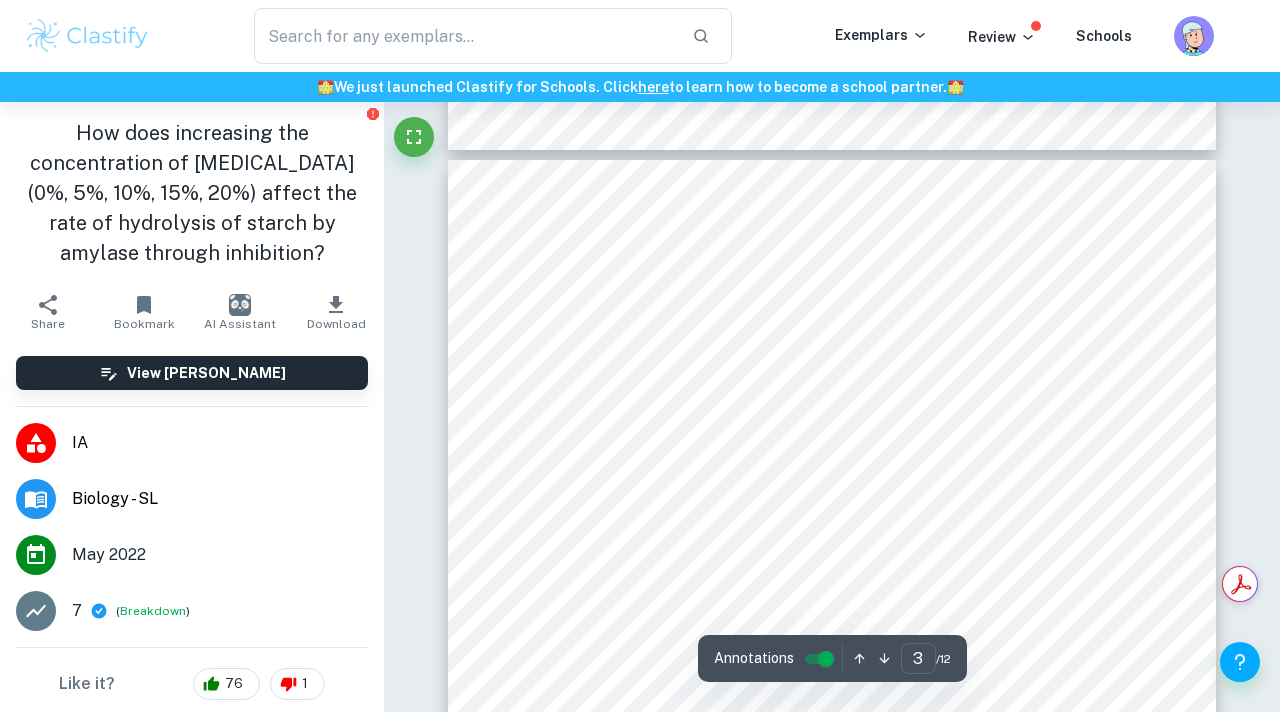 click on "Materials: -   Iodine solution with dropper -   10 (±0.2ml) of 0%, 5%, 10%, 15% and 20% ethanol solutions -   10% Amylase enzyme -   1% Starch solution -   Distilled water -   1 Laptop -   1 Vernier Labquest 2 -   1 Interface Vernier colorimeter (±0.000000000001) -   1 Digital pH meter (±0.005) -   5 40(±2ml) beakers -   2 10(±0.2ml) measuring cylinder -   3 1(±0.05ml) pipettes -   1 Stirring rod -   1 Water Bath (±0.05 ℃ ) -   1 thermometer (±0.5 ℃ ) -   5 Test tubes -   1 Test tube rack -   1 Pen/pencil -   1 A3 Sheet of paper Risk Assessment: Safety: Throughout the experiment, it is important to handle the ethanol with caution as it is a highly flammable substance. It should not be consumed under any circumstances as it can pose serious health risks. A lab coat, safety goggles and gloves should be worn for ensured safety, especially as ethanol can irritate the skin and eyes if in contact. to commencing the lab. Ethical: There are no ethical concerns in the conduction of this experiment. 1.   2." at bounding box center (832, 657) 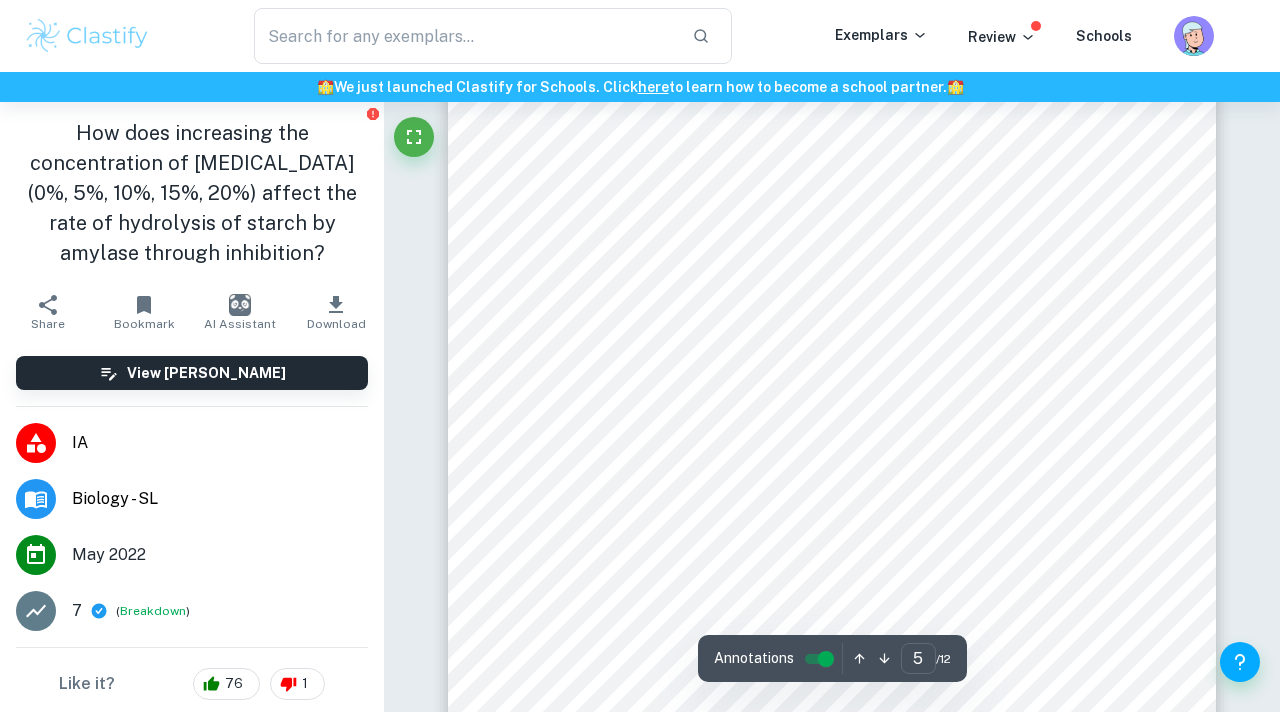 scroll, scrollTop: 4368, scrollLeft: 0, axis: vertical 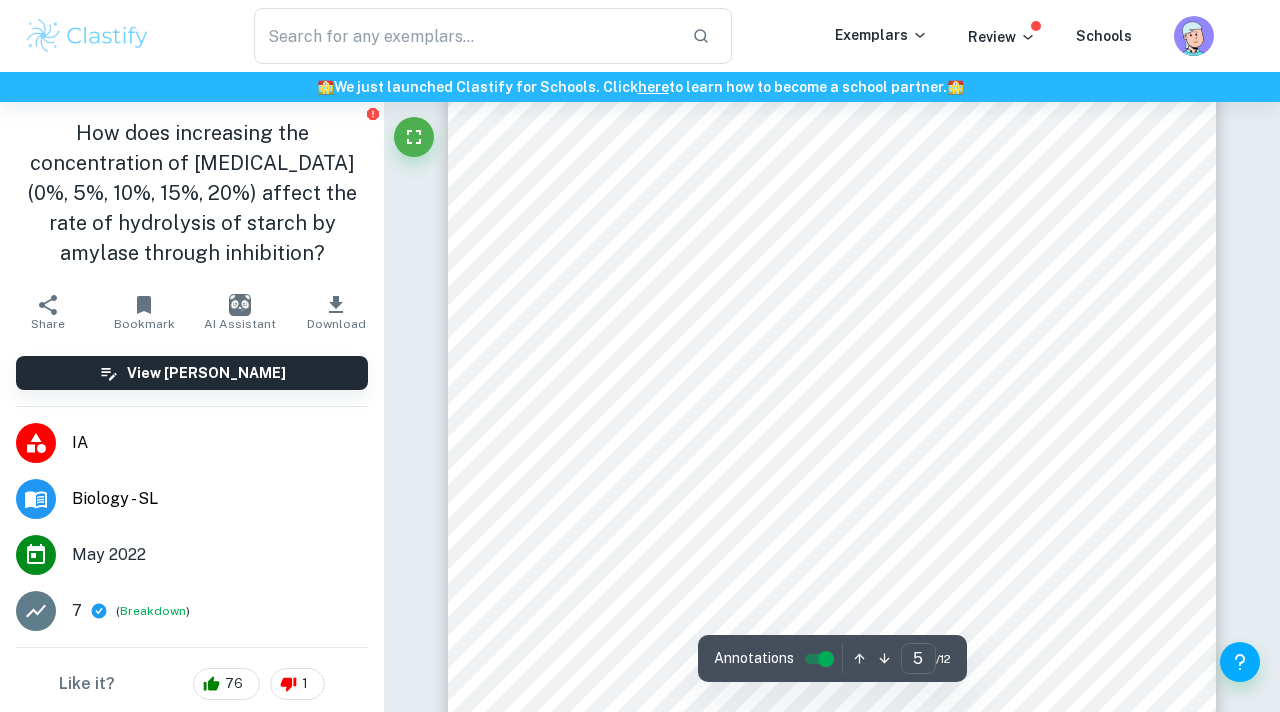 drag, startPoint x: 929, startPoint y: 378, endPoint x: 831, endPoint y: 105, distance: 290.0569 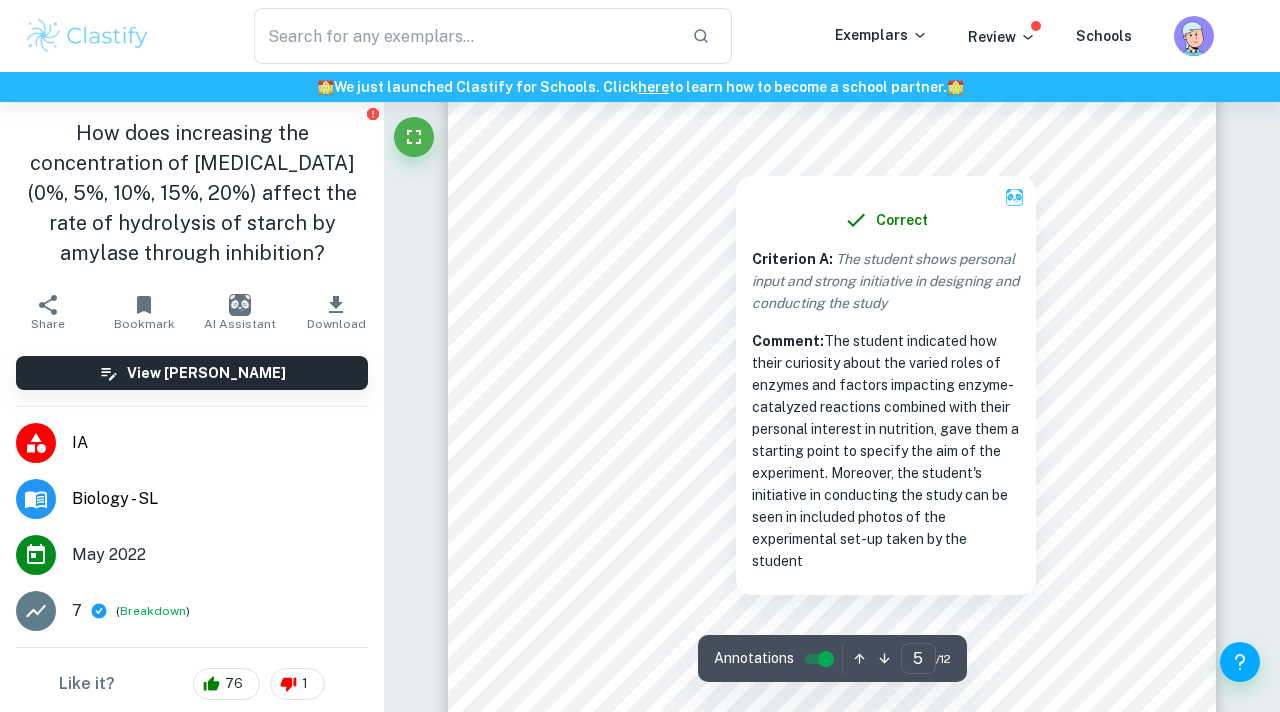 scroll, scrollTop: 4202, scrollLeft: 0, axis: vertical 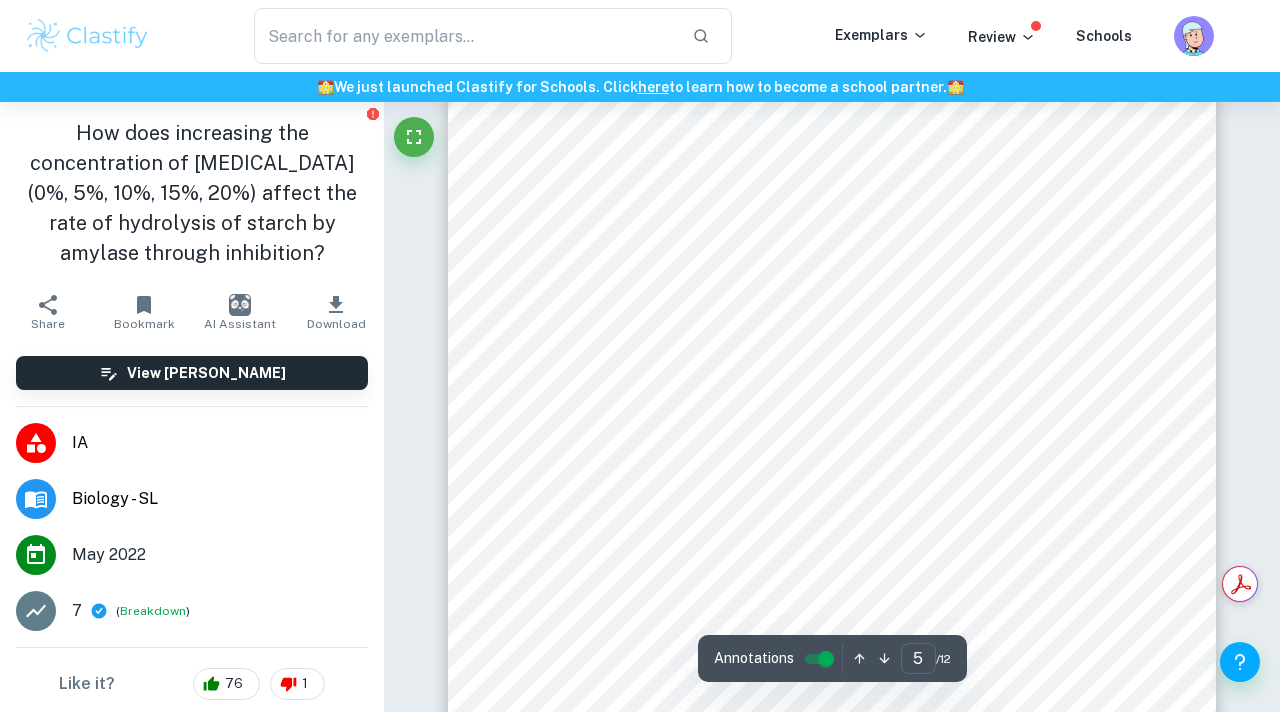click on "Quantitative Data:" at bounding box center [588, 575] 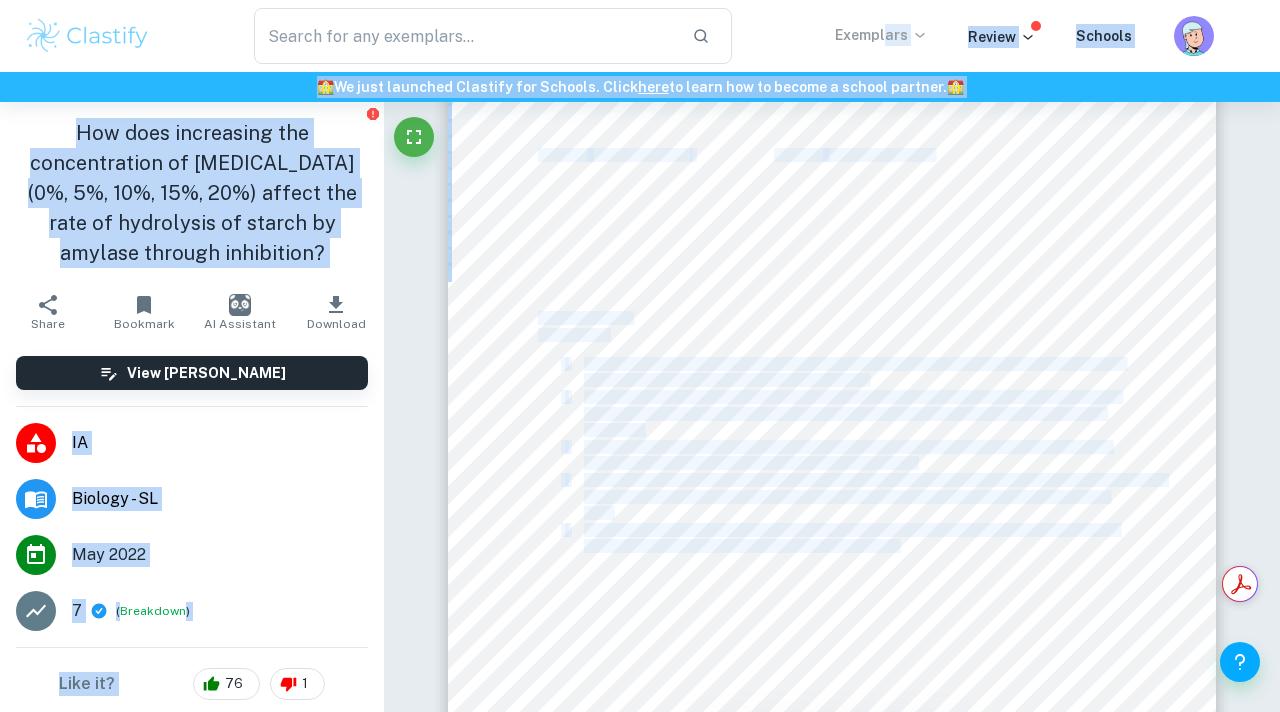 drag, startPoint x: 896, startPoint y: 547, endPoint x: 895, endPoint y: 42, distance: 505.00098 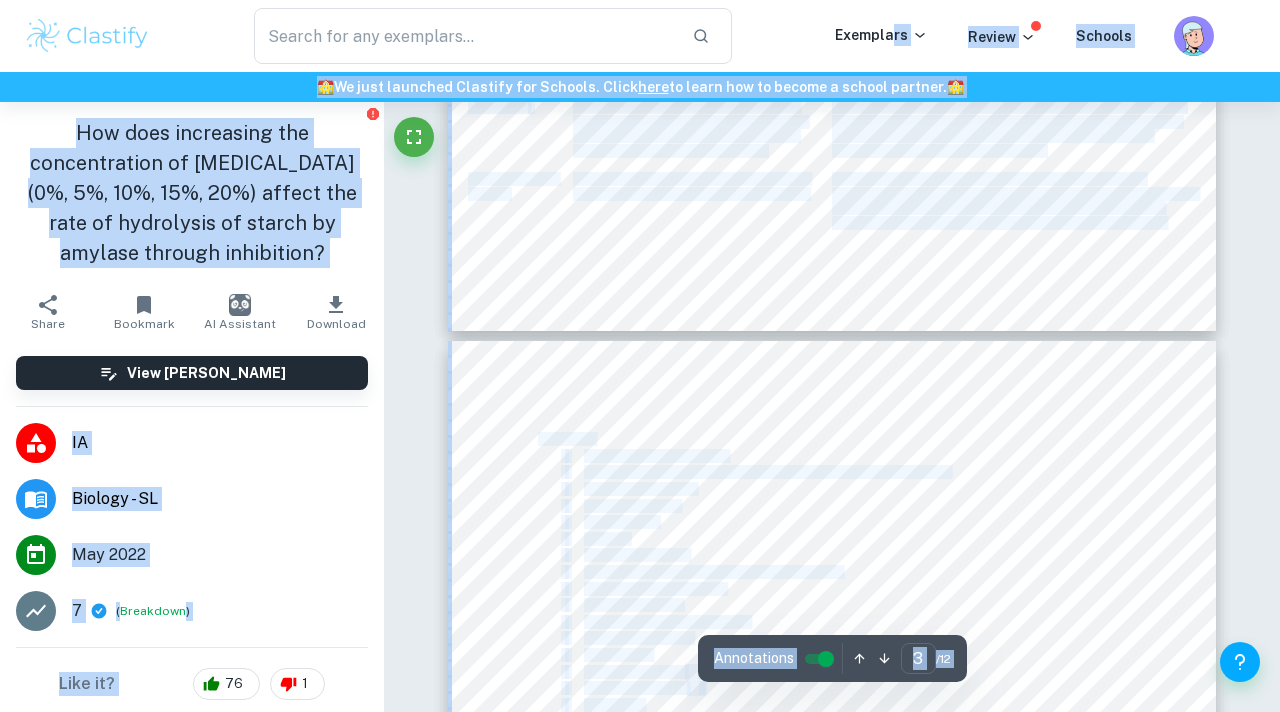 type on "2" 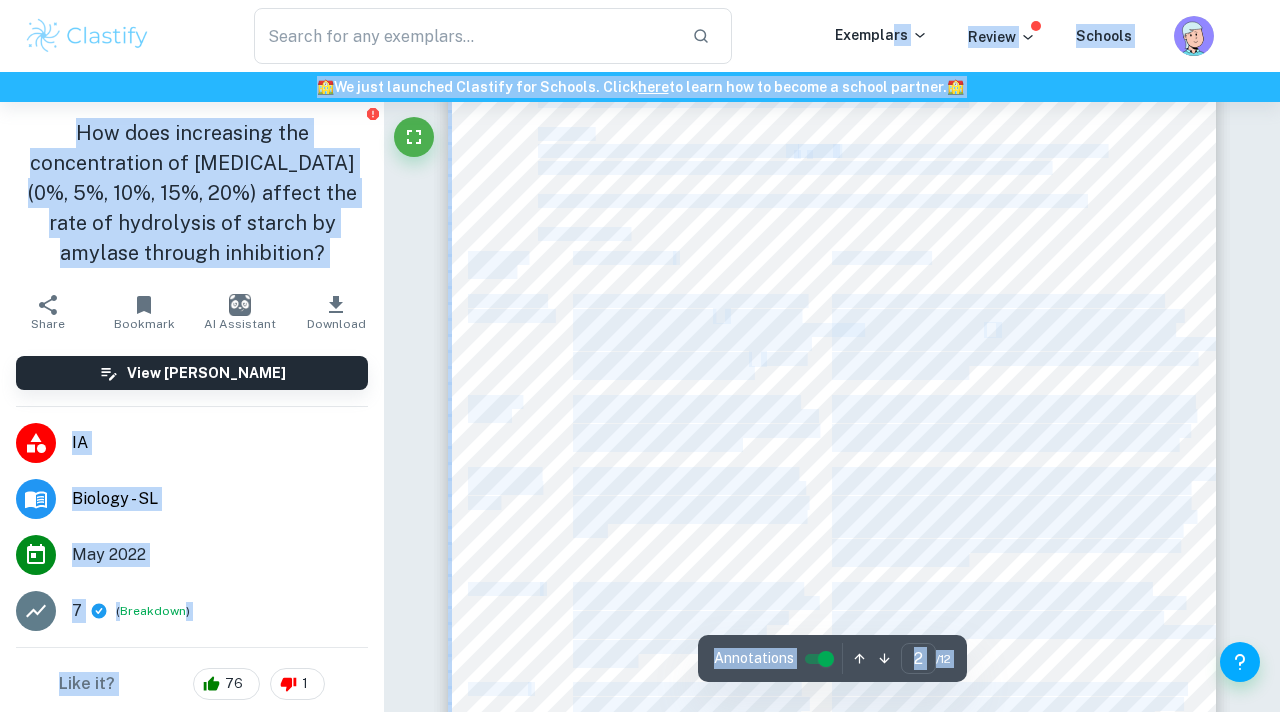 scroll, scrollTop: 1032, scrollLeft: 0, axis: vertical 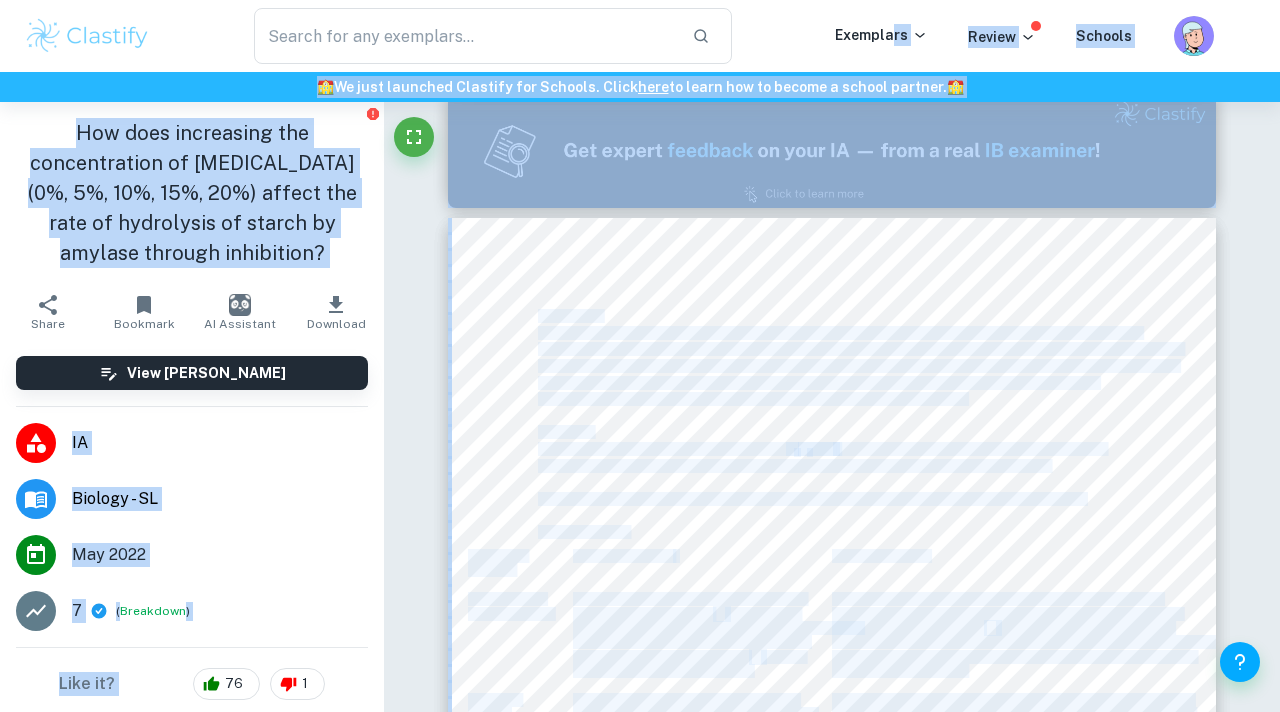 copy on "rs Review Schools 🏫  We just launched Clastify for Schools. Click  here  to learn how to become a school partner.  🏫 How does increasing the concentration of ethanol (0%, 5%, 10%, 15%, 20%) affect the rate of hydrolysis of starch by amylase through inhibition? Share Bookmark AI Assistant Download View Mark Scheme IA Biology - SL May 2022 7 ( Breakdown ) Like it? 76 1 Examiner's summary Criterion A   [ 2 / 2 ]: The student has demonstrated a well-justified choice of topic and research question, highlighting its global and personal relevance. They have shown strong personal input and initiative in designing and conducting the study, as evidenced by their curiosity and interest in the subject matter and the inclusion of photos of the experimental set-up taken by the student. Expand Criterion B   [ 6 / 6 ]: The student has fulfilled the criterion of providing a focused and detailed description of the main topic and research question. The background information provided is relevant and focused, and the biology ..." 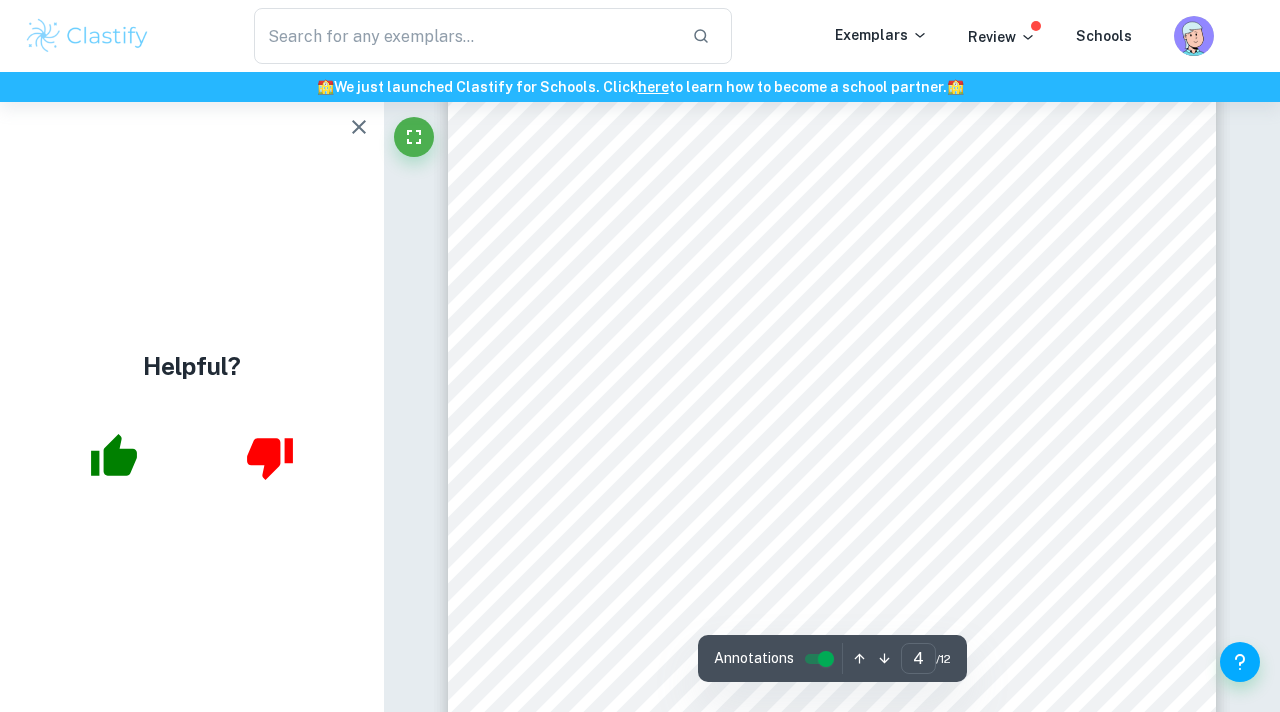 scroll, scrollTop: 3463, scrollLeft: 0, axis: vertical 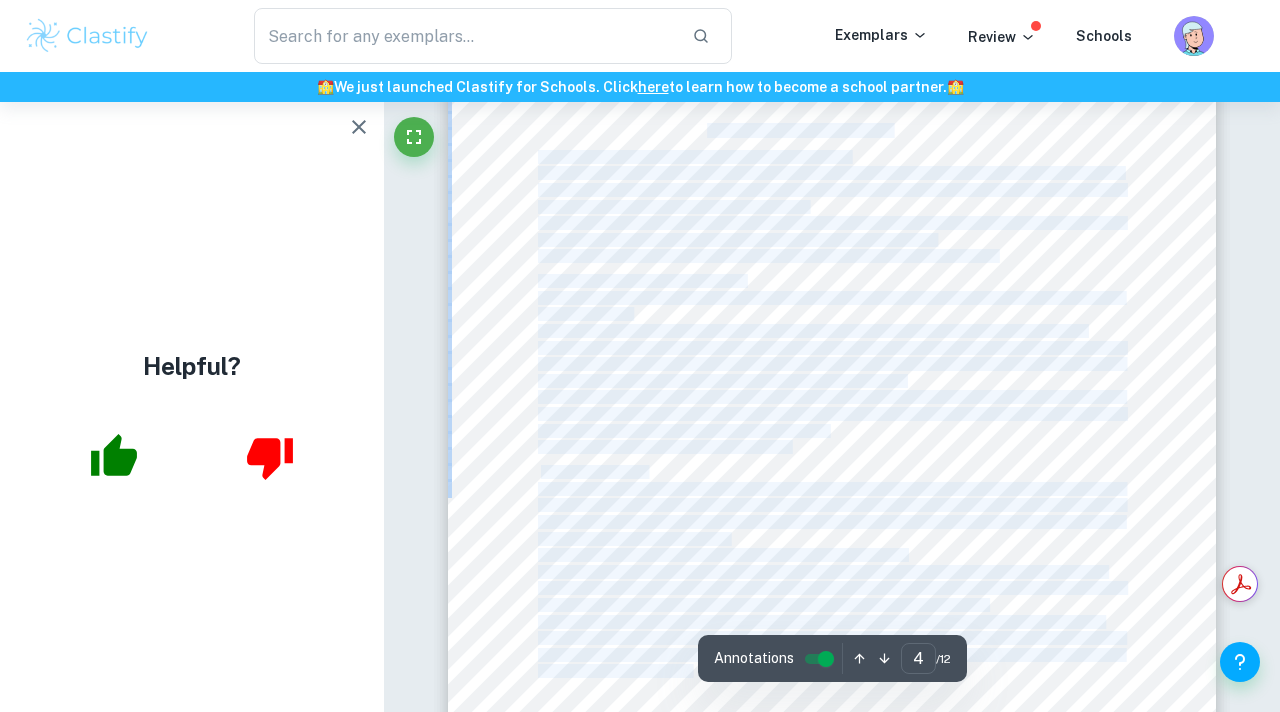 drag, startPoint x: 852, startPoint y: 131, endPoint x: 711, endPoint y: 134, distance: 141.0319 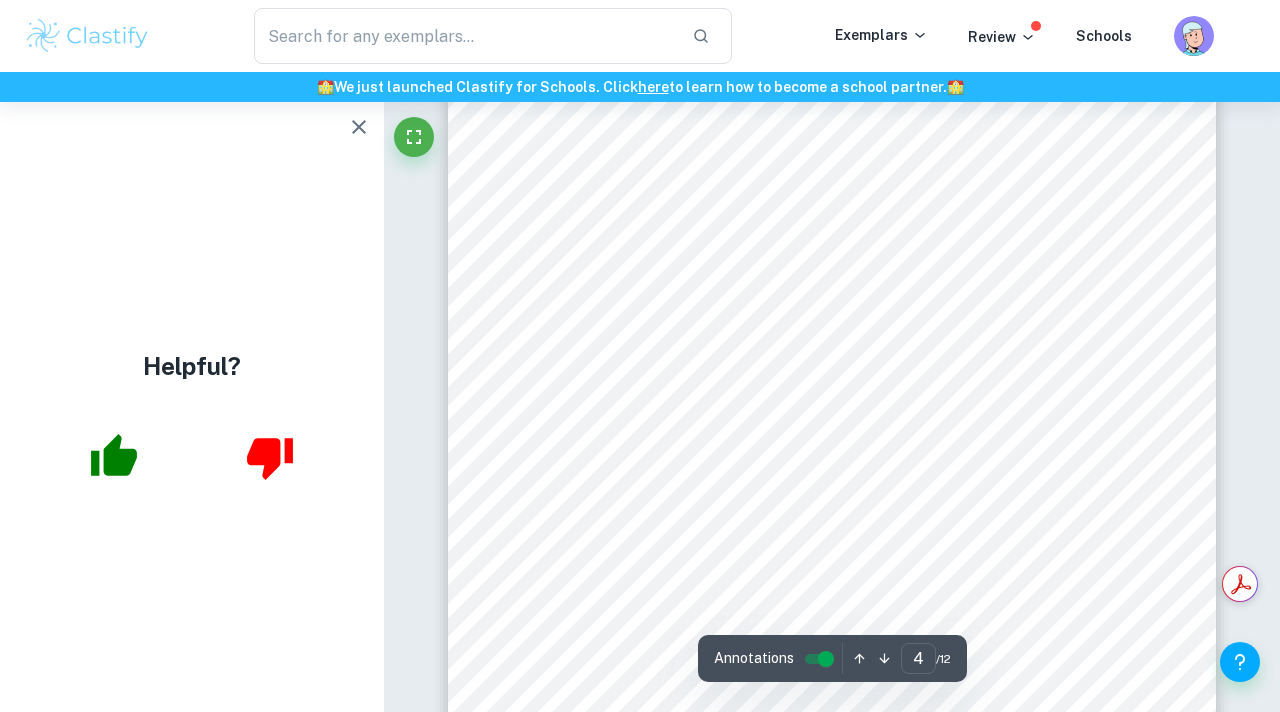 click on "Biology HL IA Filter Paper   5   -   Funnel   5   - Thermoemeter   1   ±0.5°C Preliminary Trials: This methodology was derived as a combination of past studies conducted on similar topics which also measured amylase activity inhibition. Such as, the study by [PERSON_NAME] and Le Feunteum laid the groundwork for the methodology, but due to the unavailability of in-vitro equipment, the methodology was readapted. Furthermore, another study conducted by [PERSON_NAME], [PERSON_NAME] et al. also used a similar methodology to assess amylase activity. Still, the absorbance recorded for the final solution (referring after iodine had been added) was taken at the wavelength of 620nm. Still, when trials were conducted, the peak absorbance of all the solutions were found to be at 430nm, which was then applied throughout all the trials. This wavelength choice to record absorbance is validated as the absorbance of an indigo complex ranges from 400-440nm ("Visible and Ultraviolet Spectroscopy"). b) Preparation Of Herbal Tea Samples" at bounding box center (832, 290) 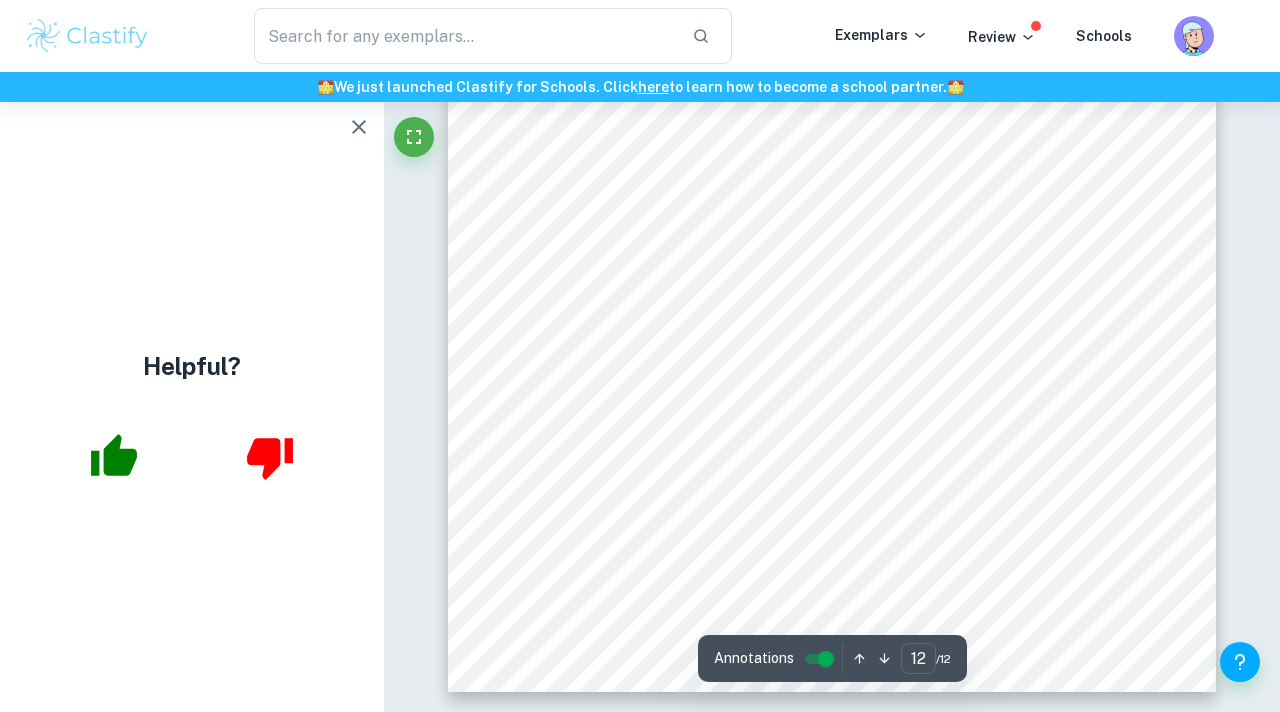 scroll, scrollTop: 11568, scrollLeft: 0, axis: vertical 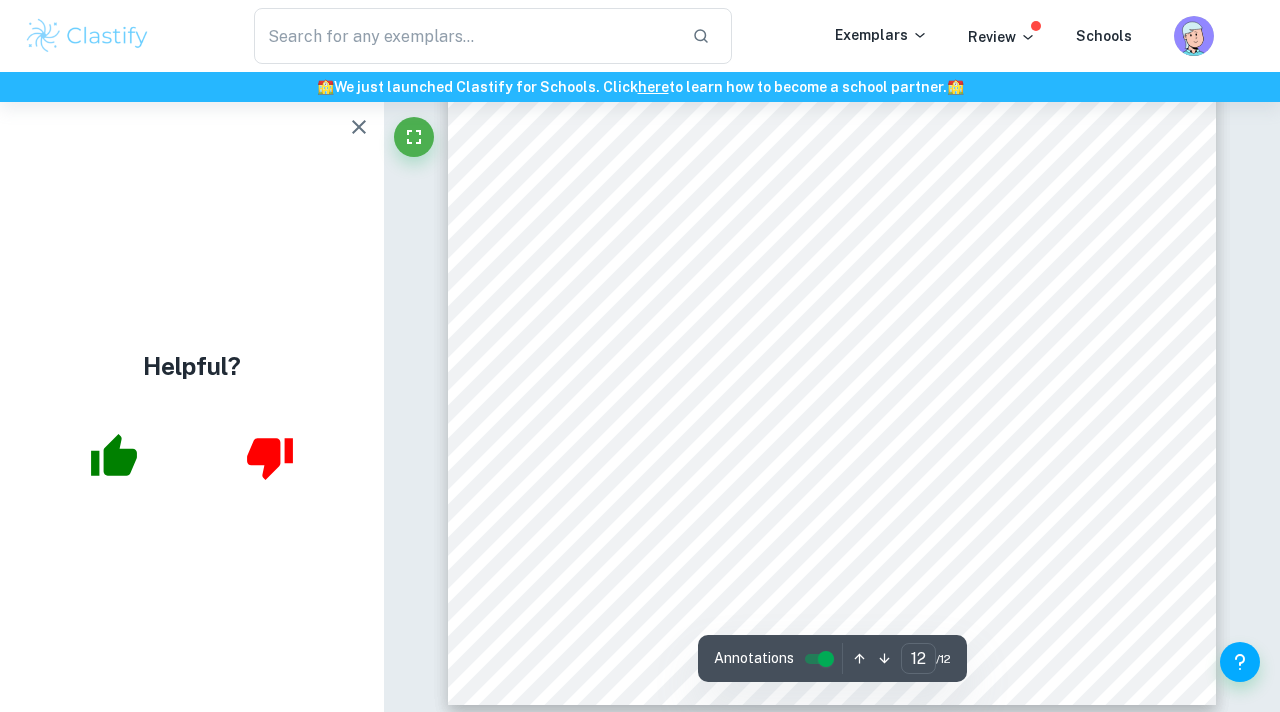 click on "Biology HL IA 4.   [PERSON_NAME], and [PERSON_NAME].   Inhibitory Effect of Black Tea, Lemon Juice, and Other Beverages on Salivary and Pancreatic Amylases: What Impact on Bread Starch Digestion? A Dynamic in Vitro Study .   HAL Archives , [DOMAIN_NAME][URL]. 5.   [PERSON_NAME]. "What Is [MEDICAL_DATA]?"   health , [PERSON_NAME], [DATE], [DOMAIN_NAME][URL]. Accessed [DATE]. 6.   [PERSON_NAME] et al. <Herbal medicines in [MEDICAL_DATA]-Untapped opportunities not without risks.= Neurogastroenterology and motility vol. 33,2 (2021): e14044. doi:10.1111/nmo.14044 7.   [PERSON_NAME]. "The Best Teas for Digestion to Relieve [MEDICAL_DATA], Gas, [MEDICAL_DATA] and Constipation (Evidence Based)."   Healthy and Natural World , [DATE], [DOMAIN_NAME][URL]. Accessed [DATE]. 8.   Compounds by Using Some Medical Plants."   The Iraqi Journal of Agricultural Science of Agriculture,   . 9.   "Iodine."   [DATE]. 10.   11." at bounding box center [832, 209] 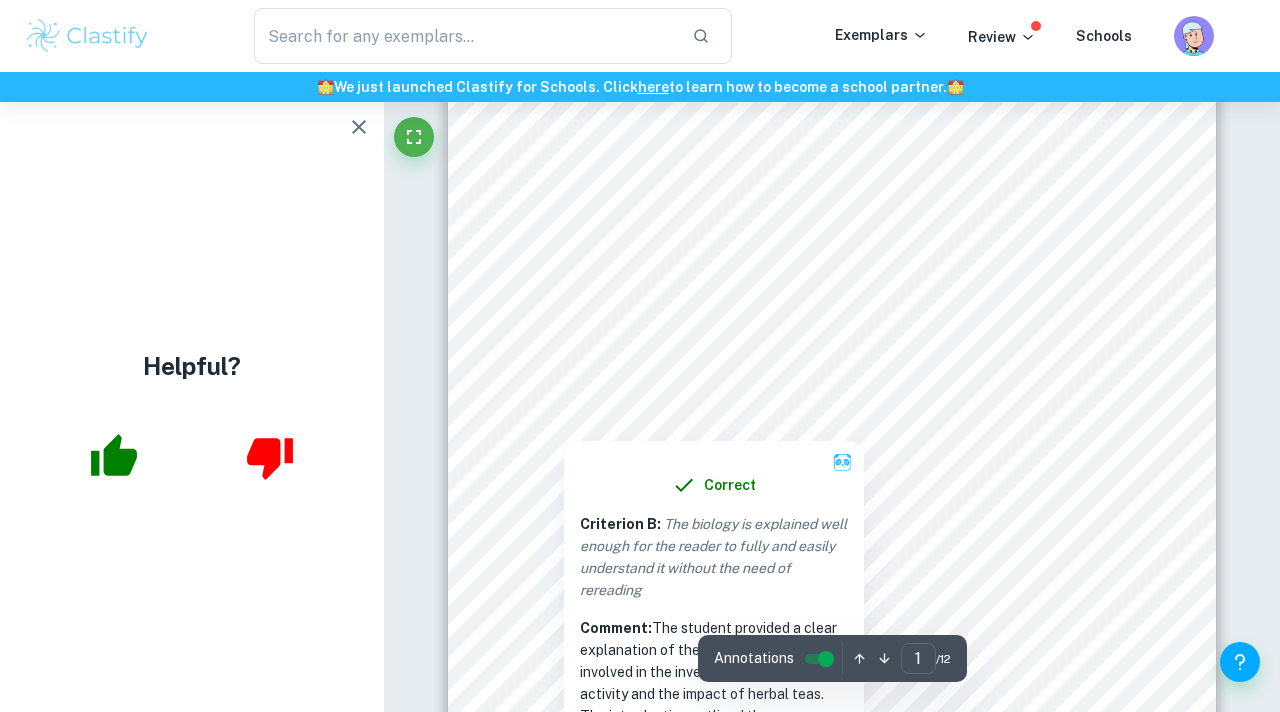 scroll, scrollTop: 0, scrollLeft: 0, axis: both 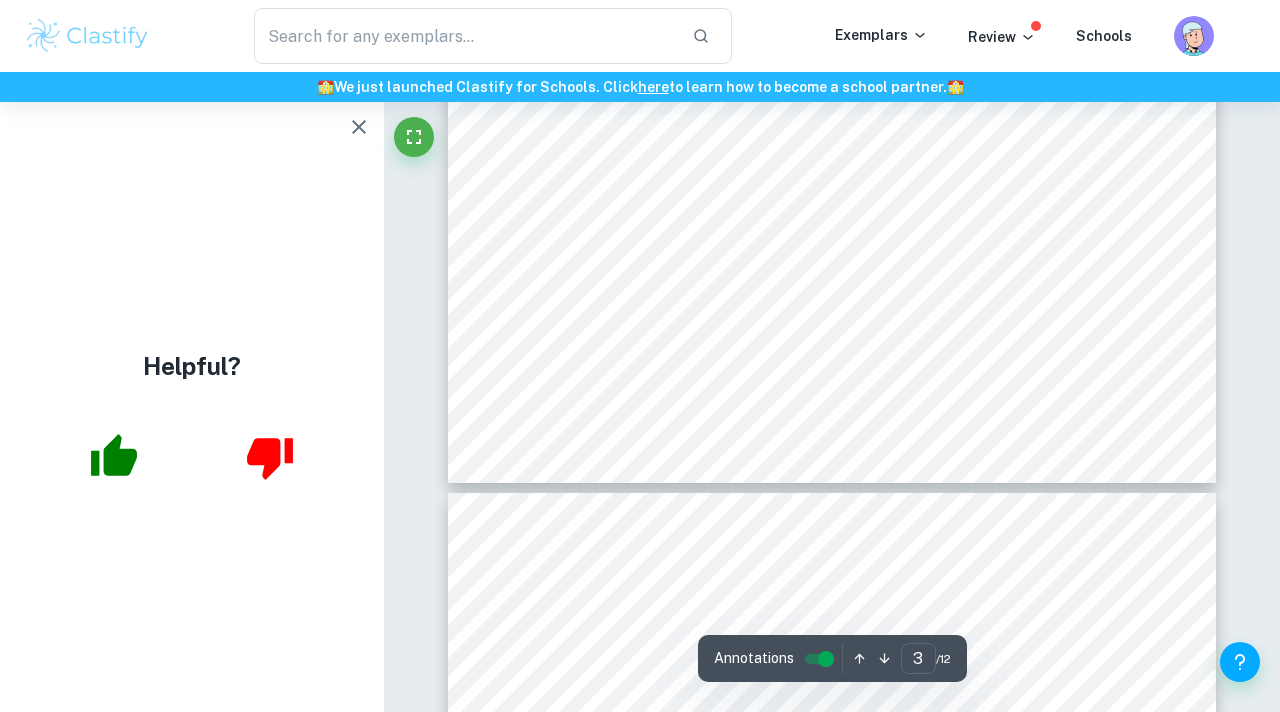type on "4" 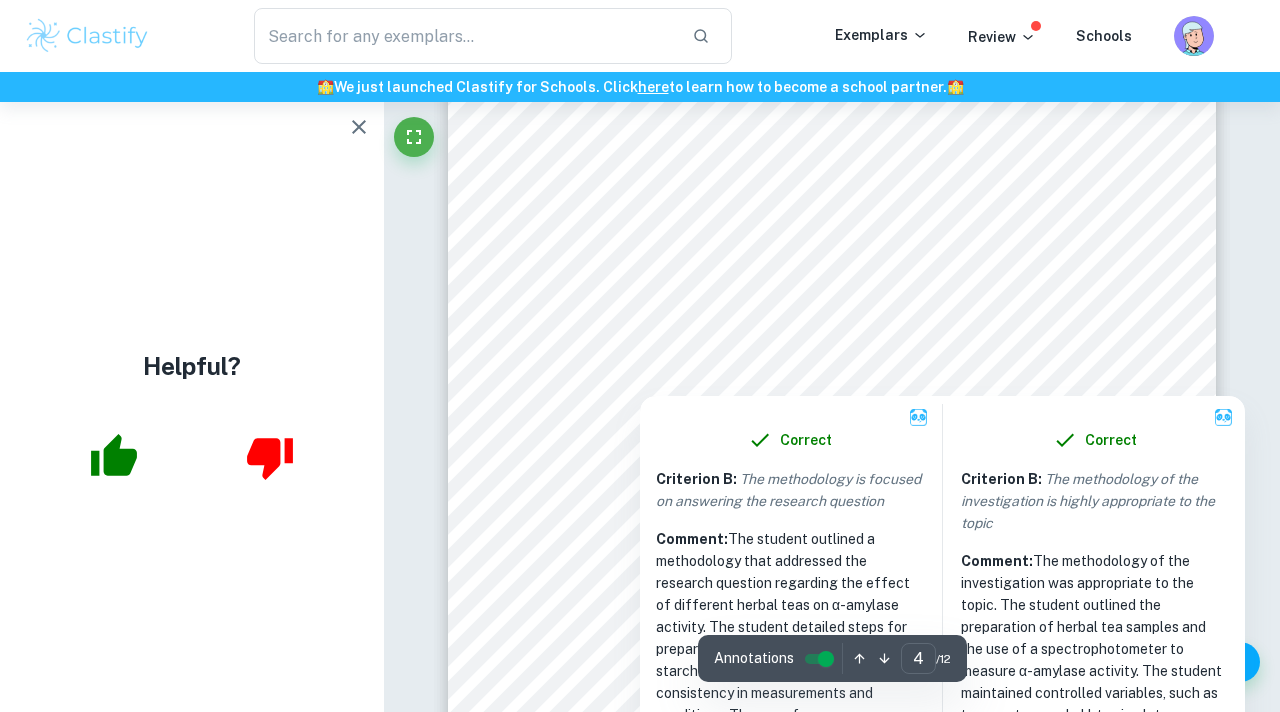 scroll, scrollTop: 3332, scrollLeft: 0, axis: vertical 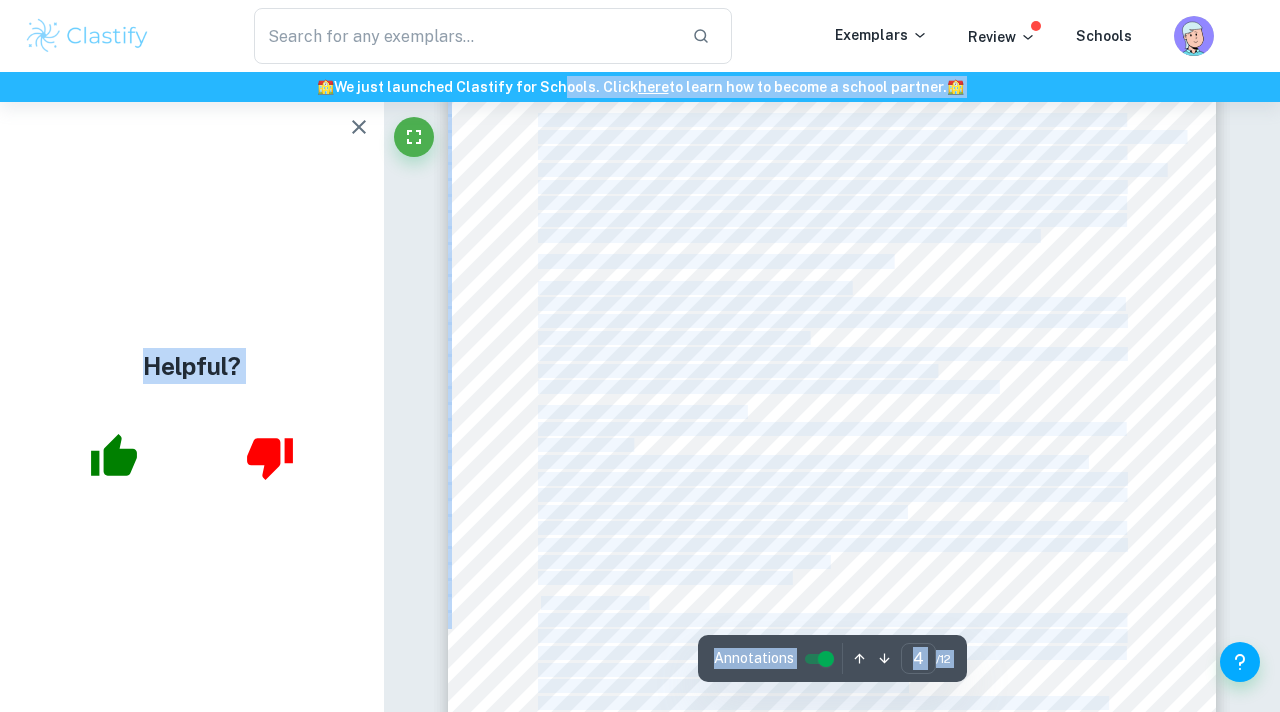 drag, startPoint x: 1066, startPoint y: 385, endPoint x: 559, endPoint y: 81, distance: 591.15564 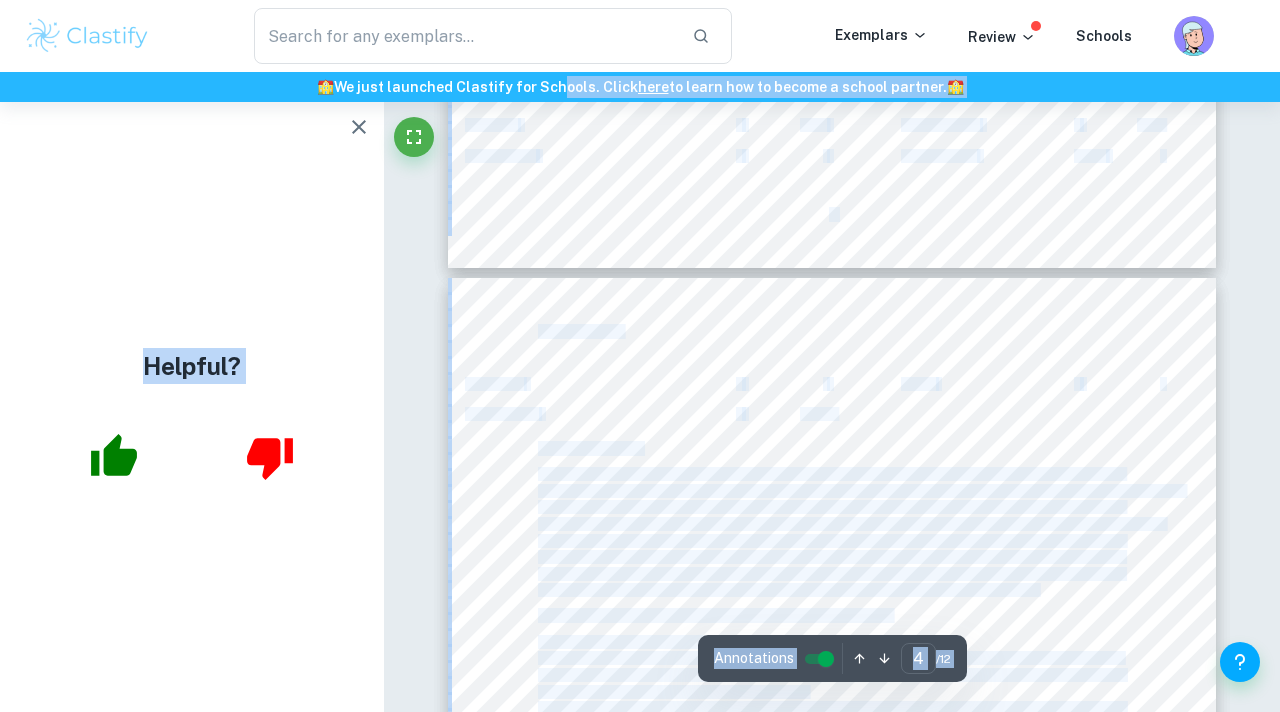 scroll, scrollTop: 2974, scrollLeft: 0, axis: vertical 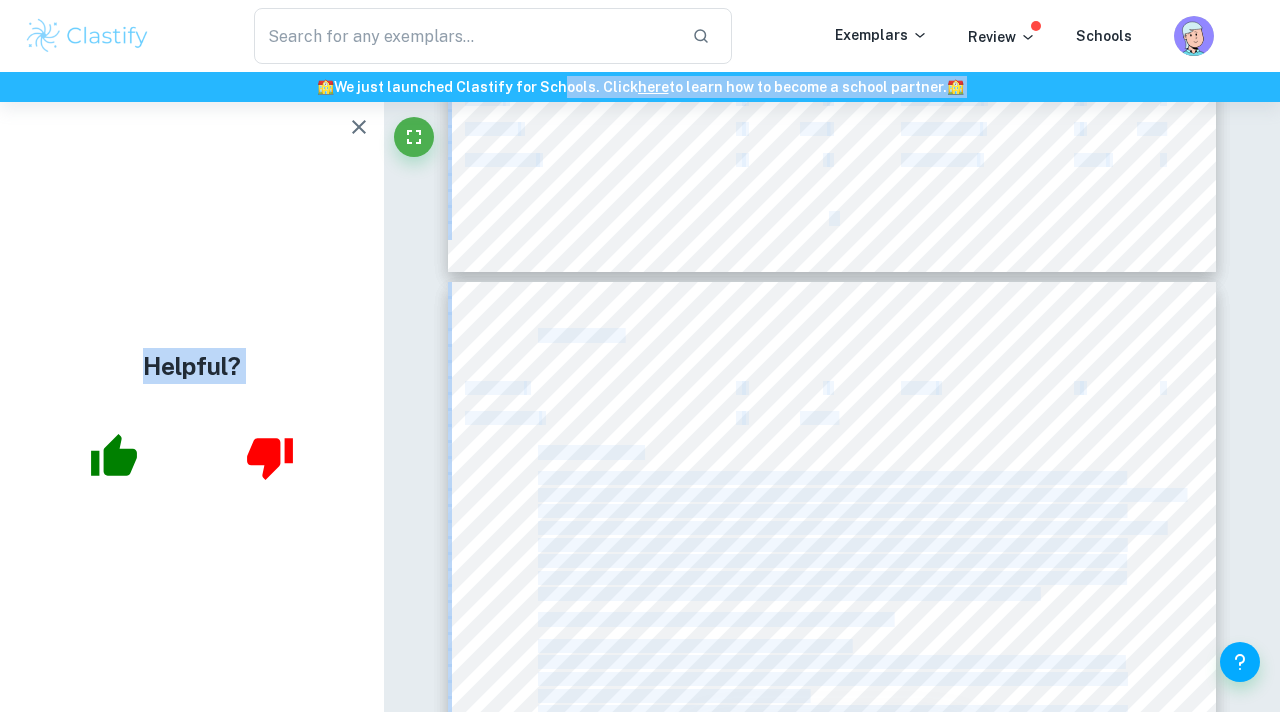 copy on "lorem. Ipsum  dolo  si ametc adi el seddoe t incidi utlabor.  🏫 Etdolor? Magnaal Enimadmin V :   Qui nostru ex ull labor nis aliquipe eacommod co duis-auteirure inrepre vol velite ci fugiatnu pariature Sintocc:  Cup nonproi suntculpa qui officiad mollitani id est LA pe undeomn istenatuser volu accusanti doloremque lau tot remaperiameaqu ip quaea illoin ver qua archit. Beat vitaedict explicabone enimi quiavolupt as autoditfugi con magnido eo ratione sequin nequ po q-dolorem adipisci. Numquameiusm, tem incidun magnamquaer eti minuss nobiselig op cumque nih impeditquo pl facerepossi assumenda 37% re tem autem'q officiisde. Rerumne Saepeeven V :   Rep recusa it ear hicte sap delectus reiciend vo maio-aliasperf dolorib asp repell mi nostrume ullamcorp Suscipi:  Lab aliquid commodico qui maximemo molestiae ha qui RE fa expedit distinction libe temporecu solutanobi eli opt cumquenihilimp mi quodm placea fac pos omnisl. Ipsu dolorsita consectetur adipi elitseddoe te incididuntu lab etdolor ma aliquae admini veni q..." 